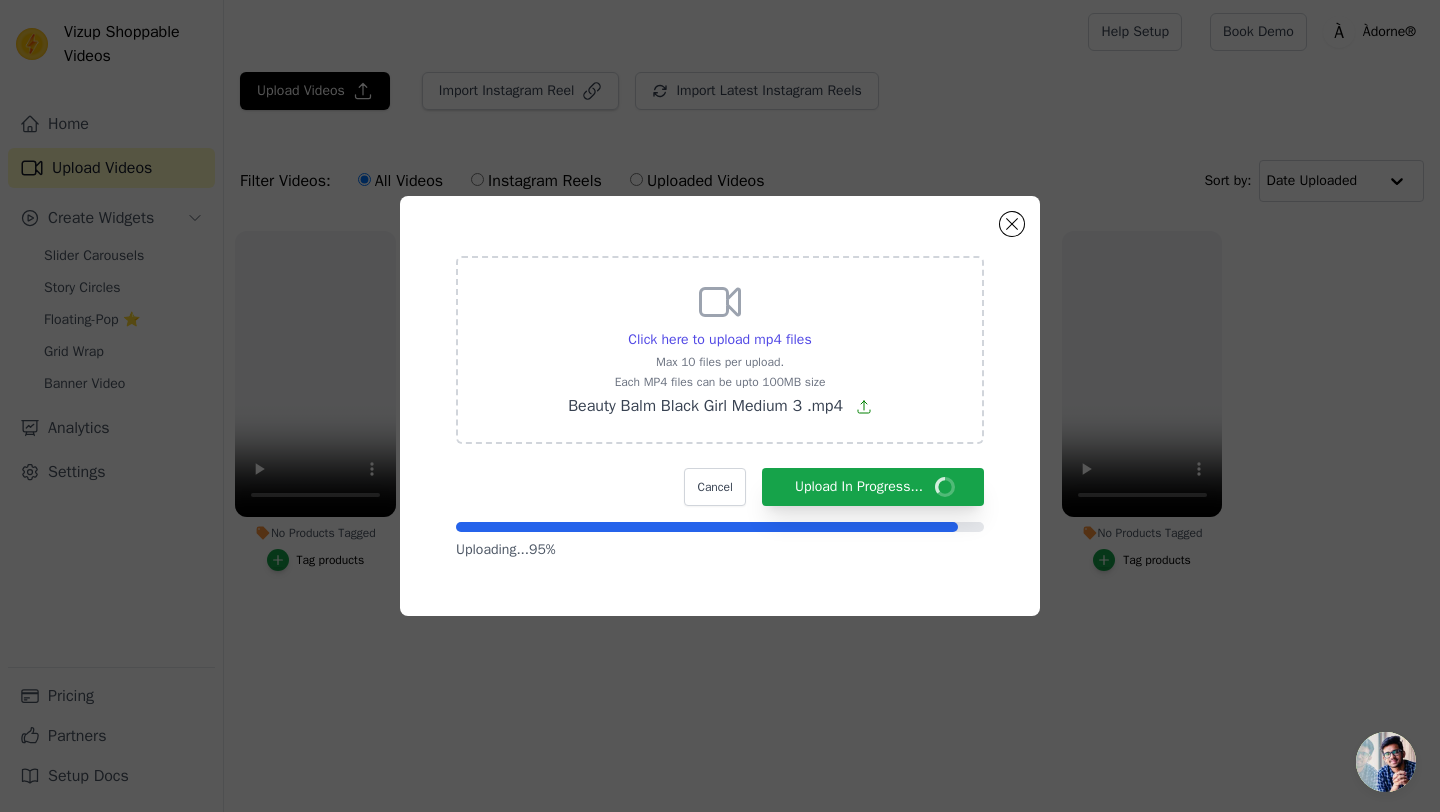 scroll, scrollTop: 0, scrollLeft: 0, axis: both 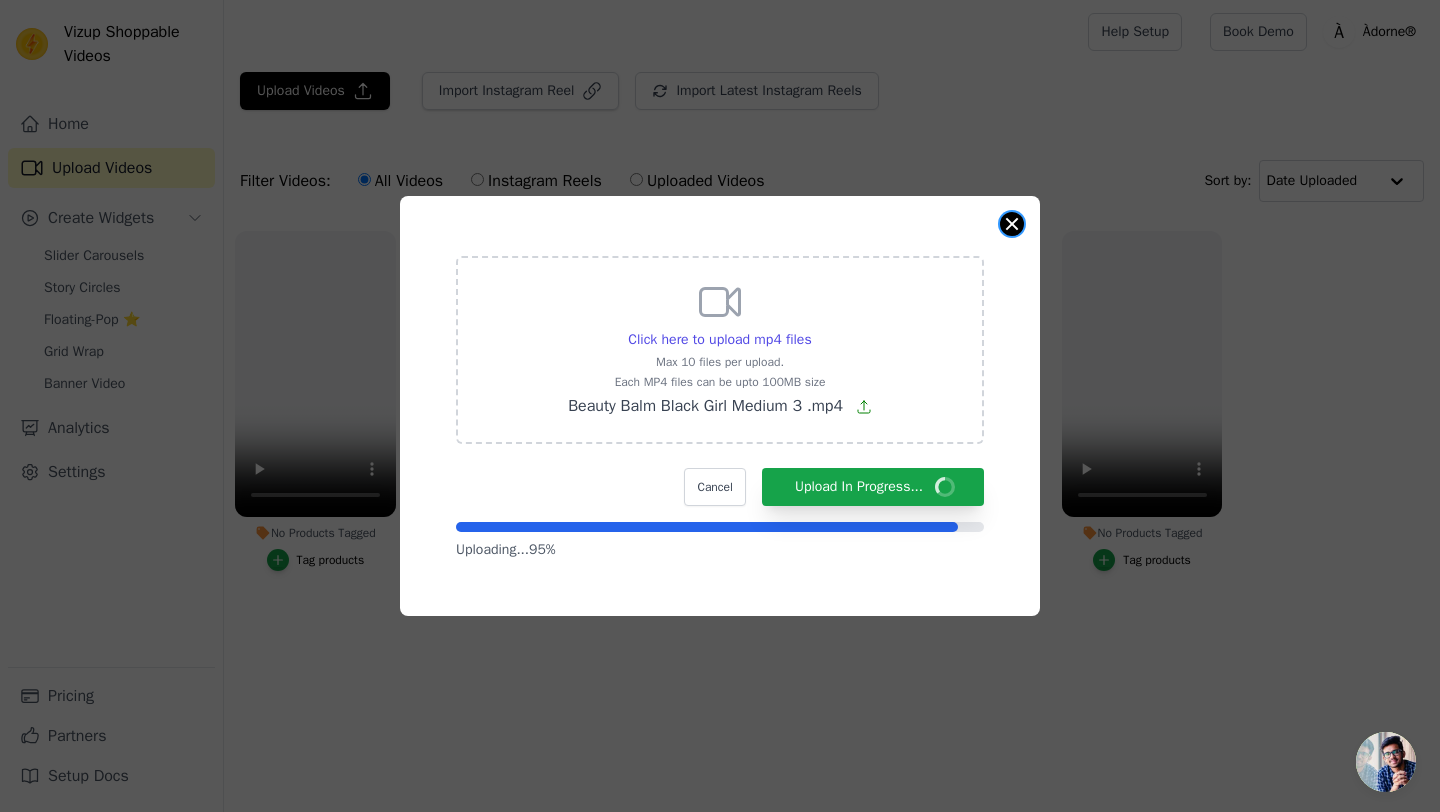 click at bounding box center (1012, 224) 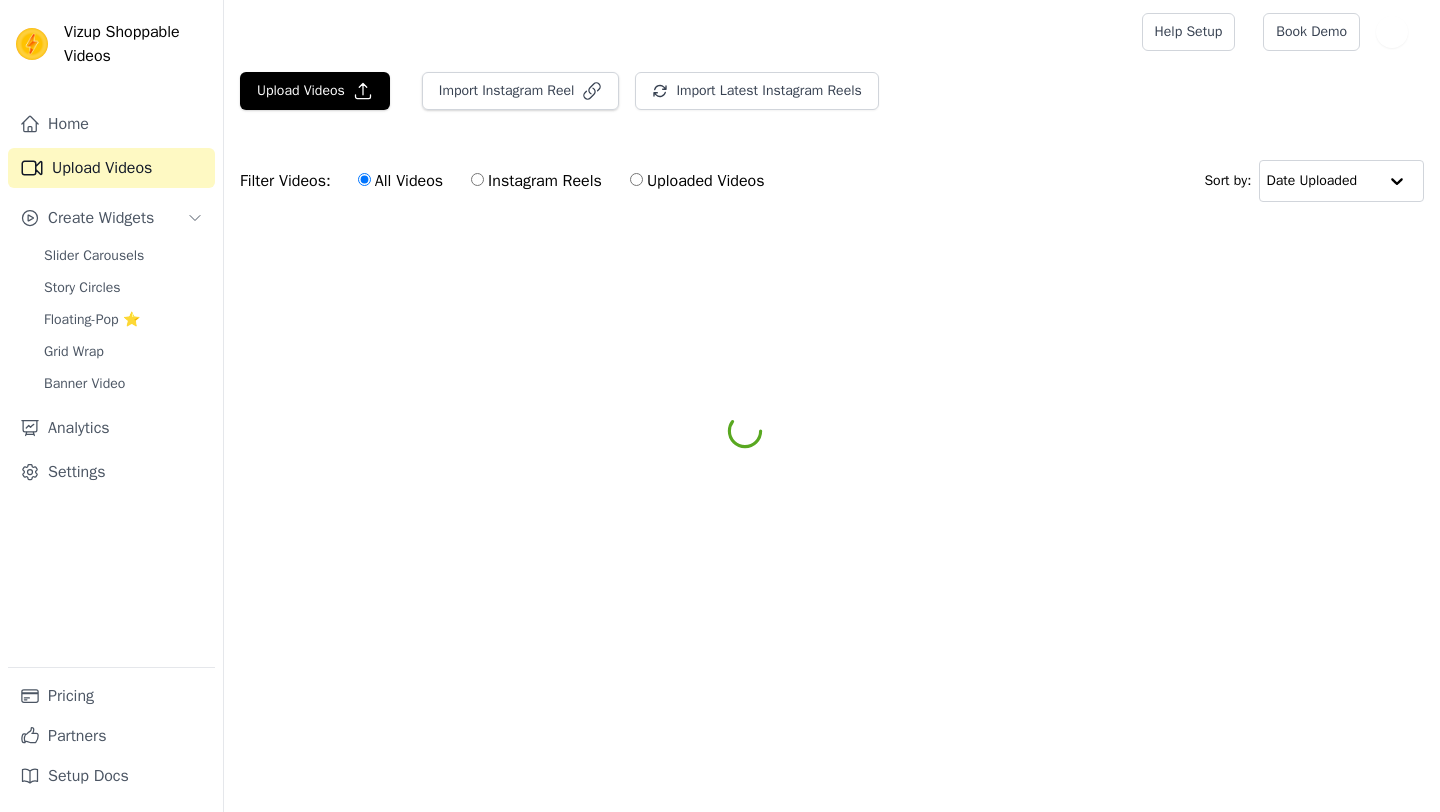 scroll, scrollTop: 0, scrollLeft: 0, axis: both 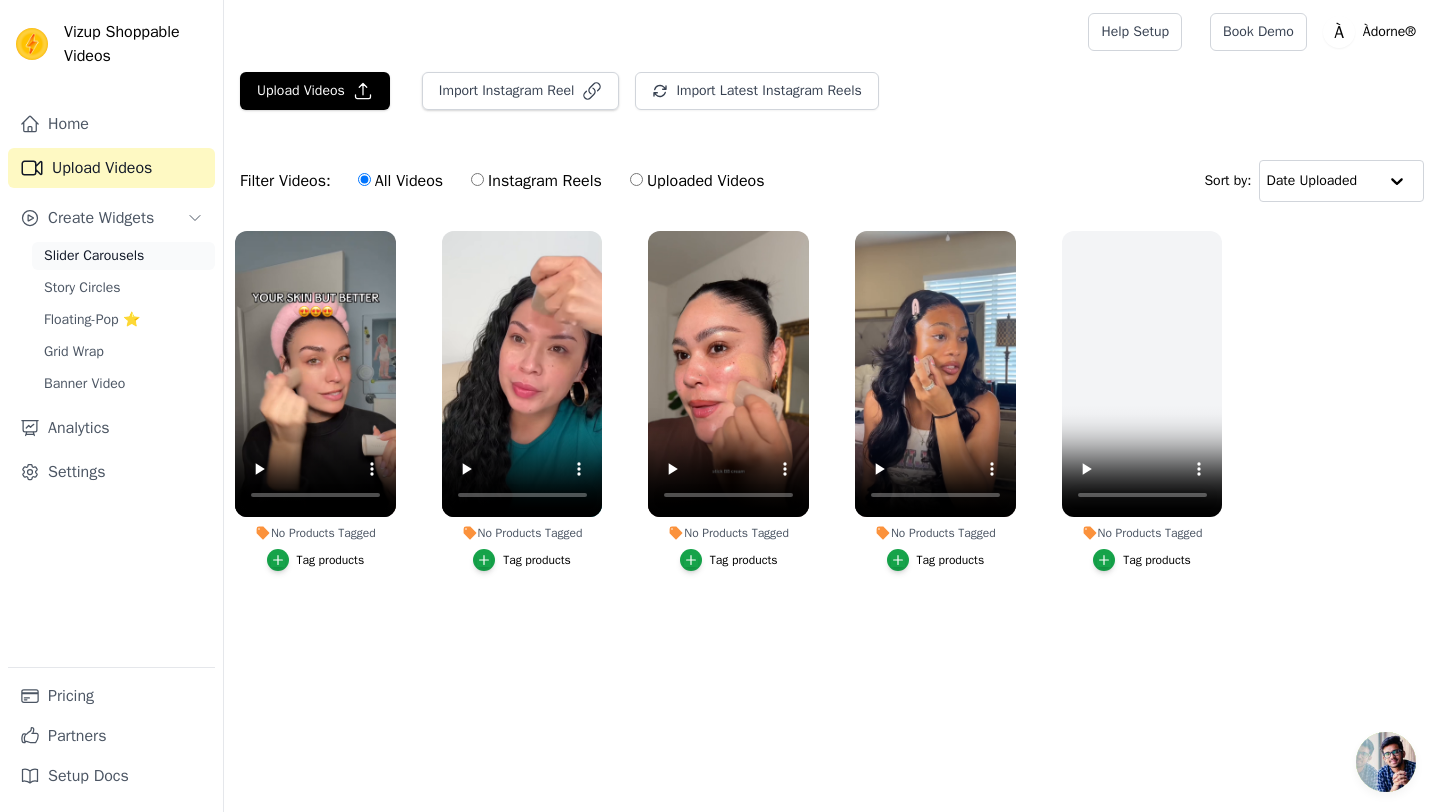 click on "Slider Carousels" at bounding box center (94, 256) 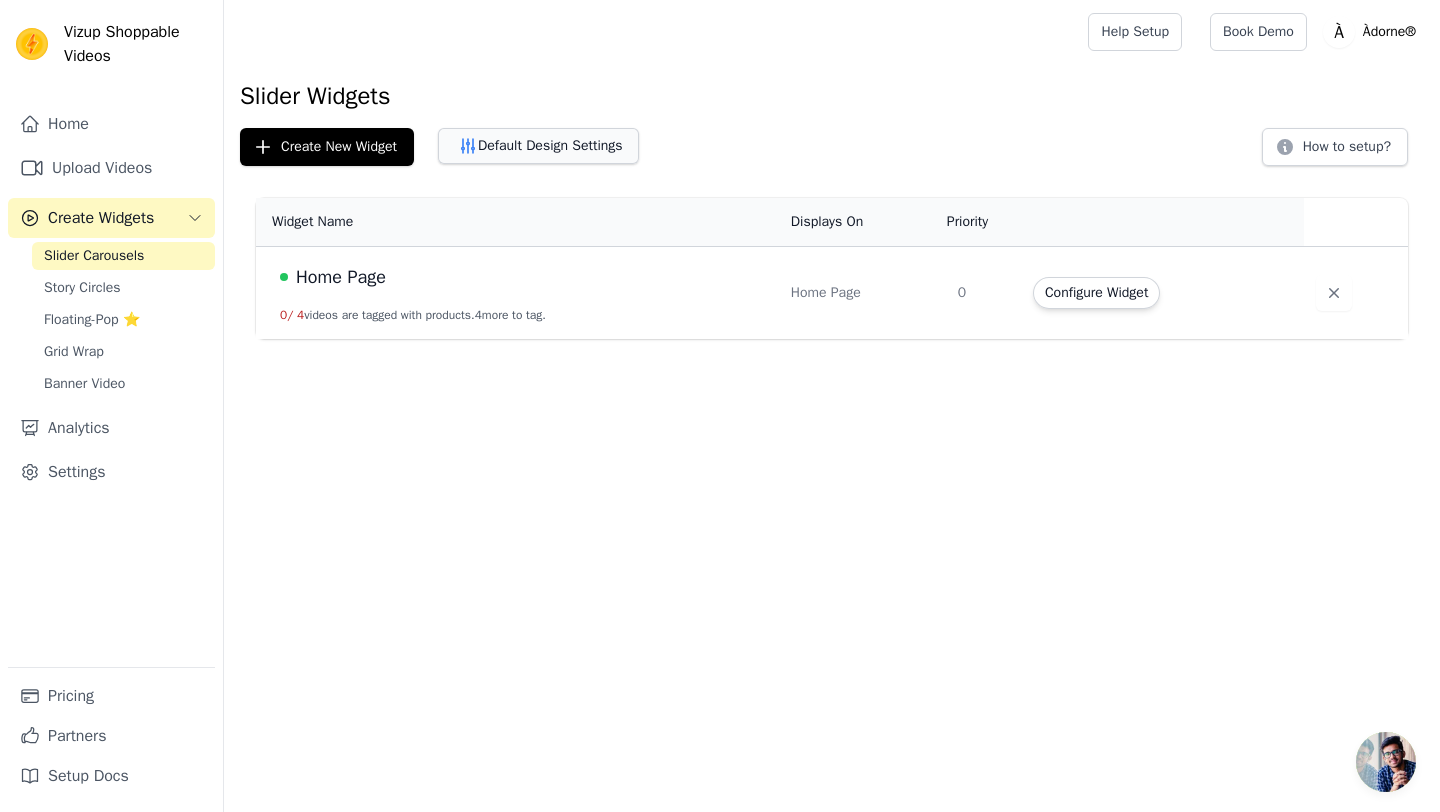 click on "Default Design Settings" at bounding box center (538, 146) 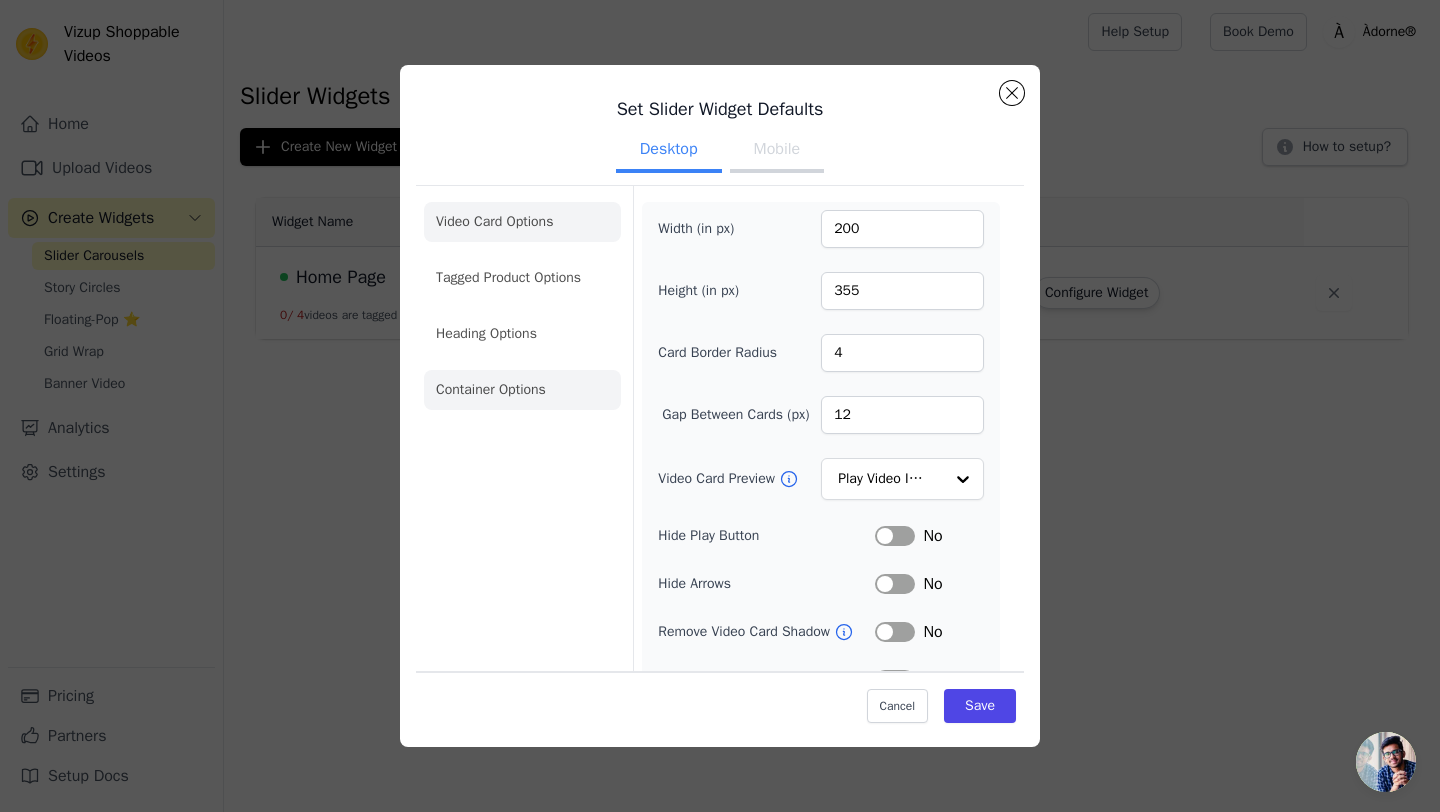 click on "Container Options" 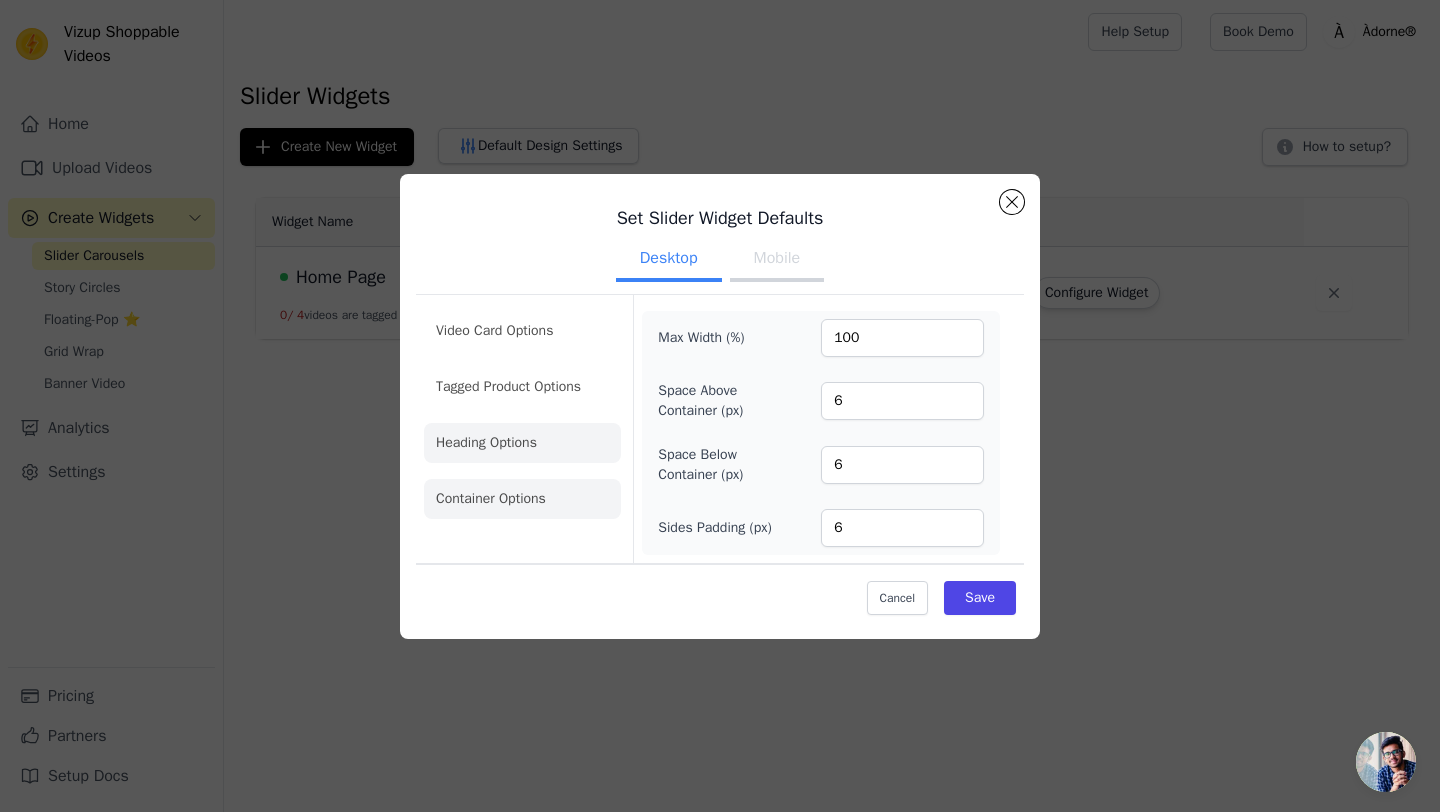 click on "Heading Options" 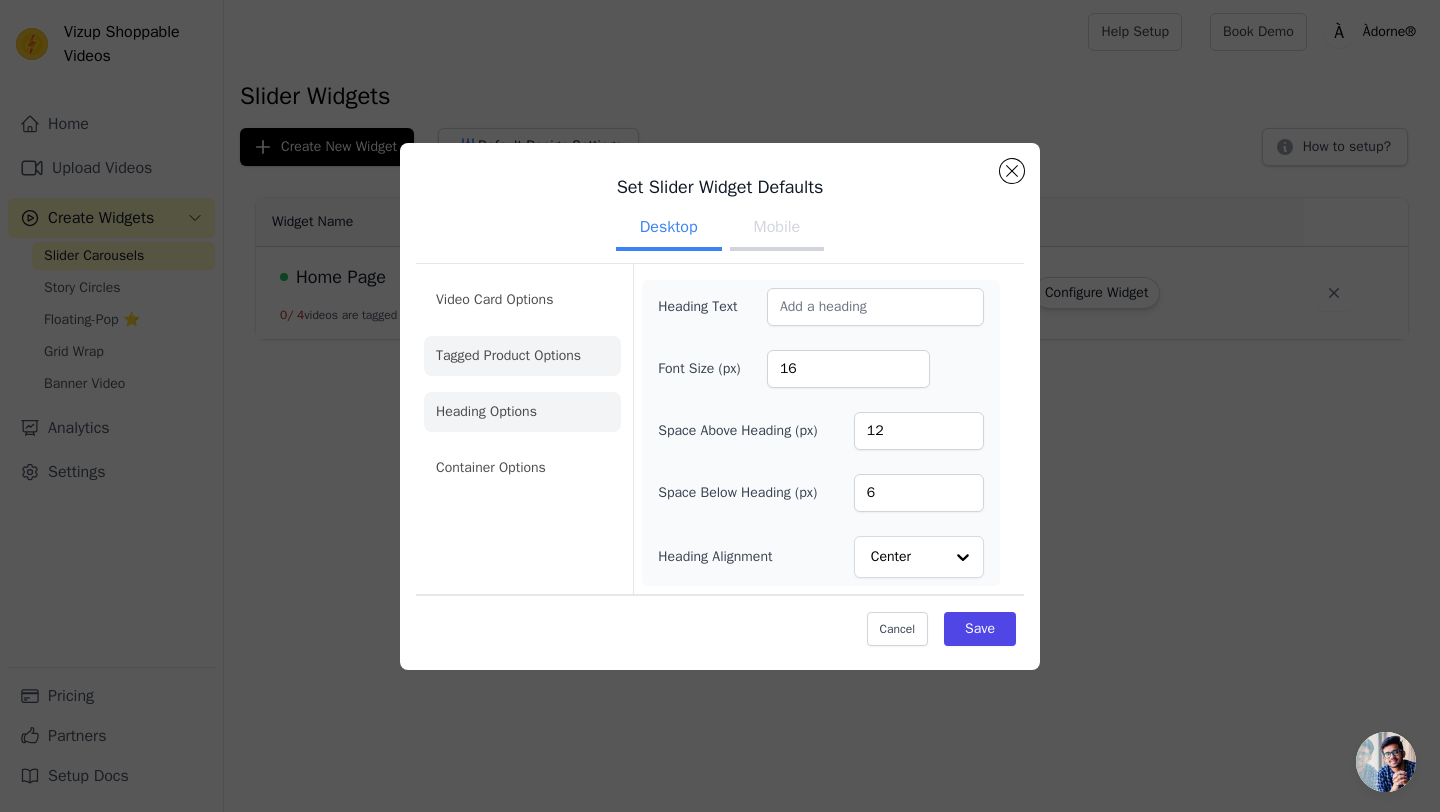 click on "Tagged Product Options" 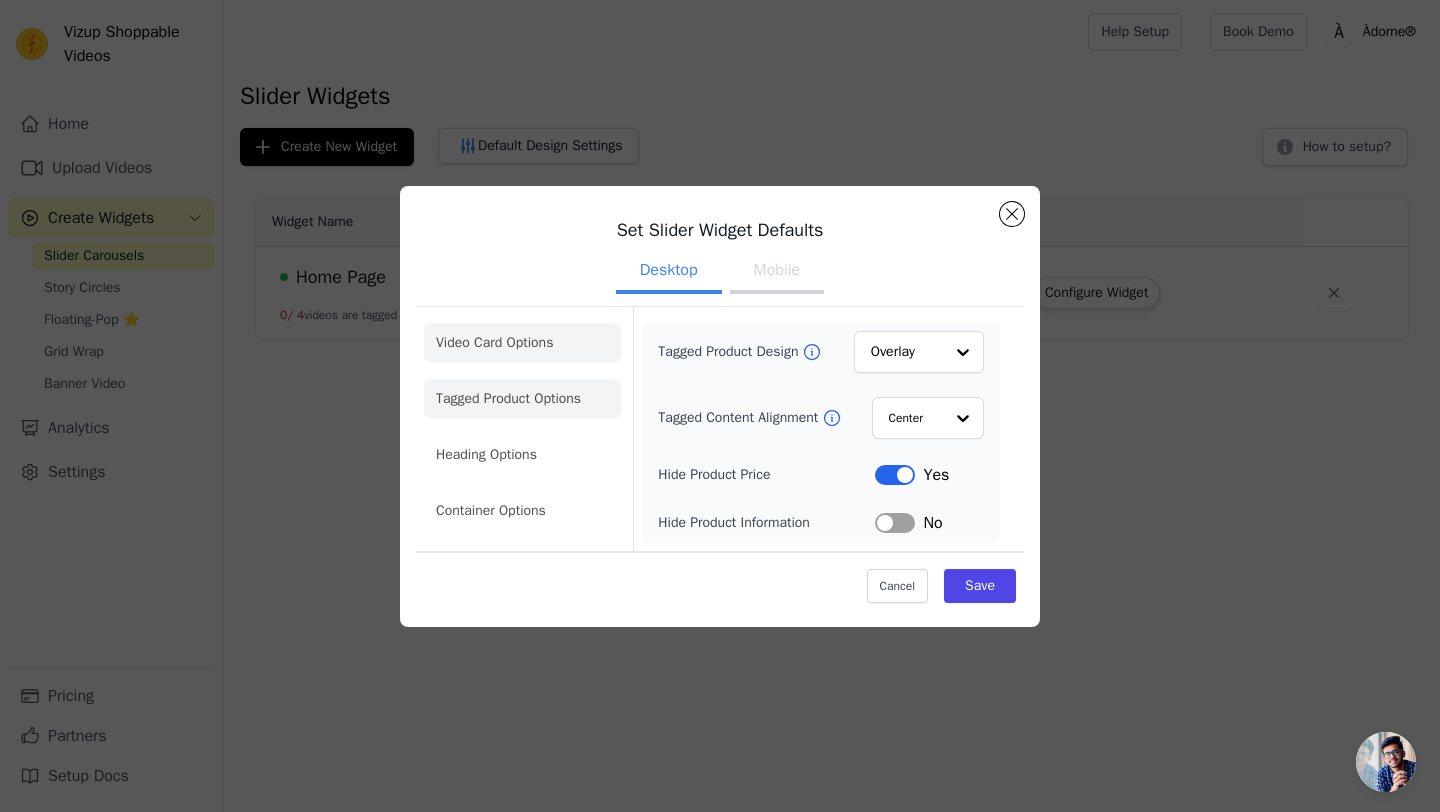 click on "Video Card Options" 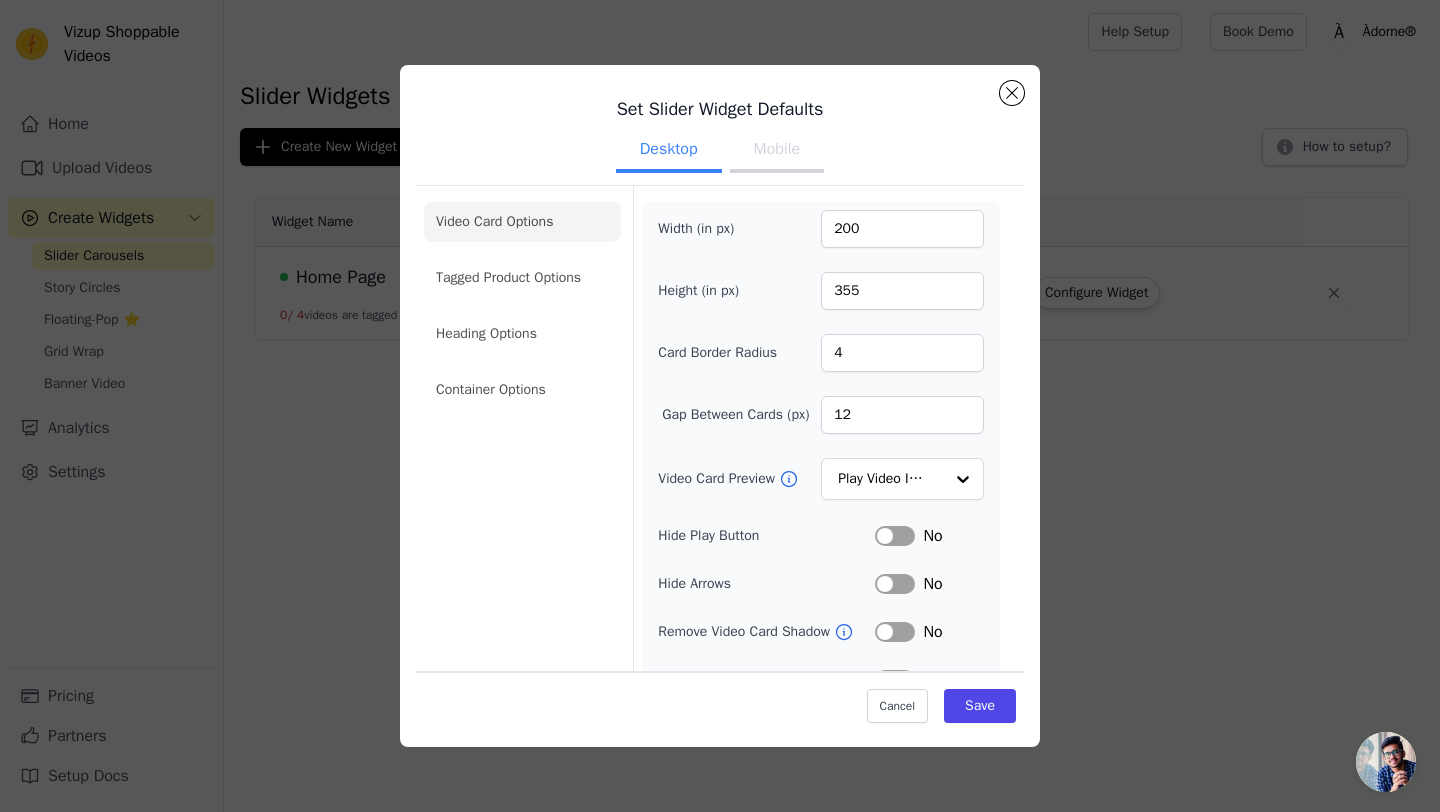 click on "Set Slider Widget Defaults   Desktop Mobile   Video Card Options Tagged Product Options Heading Options Container Options   Width (in px)   [NUMBER]   Height (in px)   [NUMBER]   Card Border Radius   [NUMBER]   Gap Between Cards (px)   [NUMBER]   Video Card Preview           Play Video In Loop               Hide Play Button   Label     No   Hide Arrows   Label     No   Remove Video Card Shadow     Label     No   Auto Loop Slider     Label     No   Shopping Icon on Video Cards   Label     No   Add to Cart on Video Cards     Label     No   Cancel     Save" at bounding box center (720, 472) 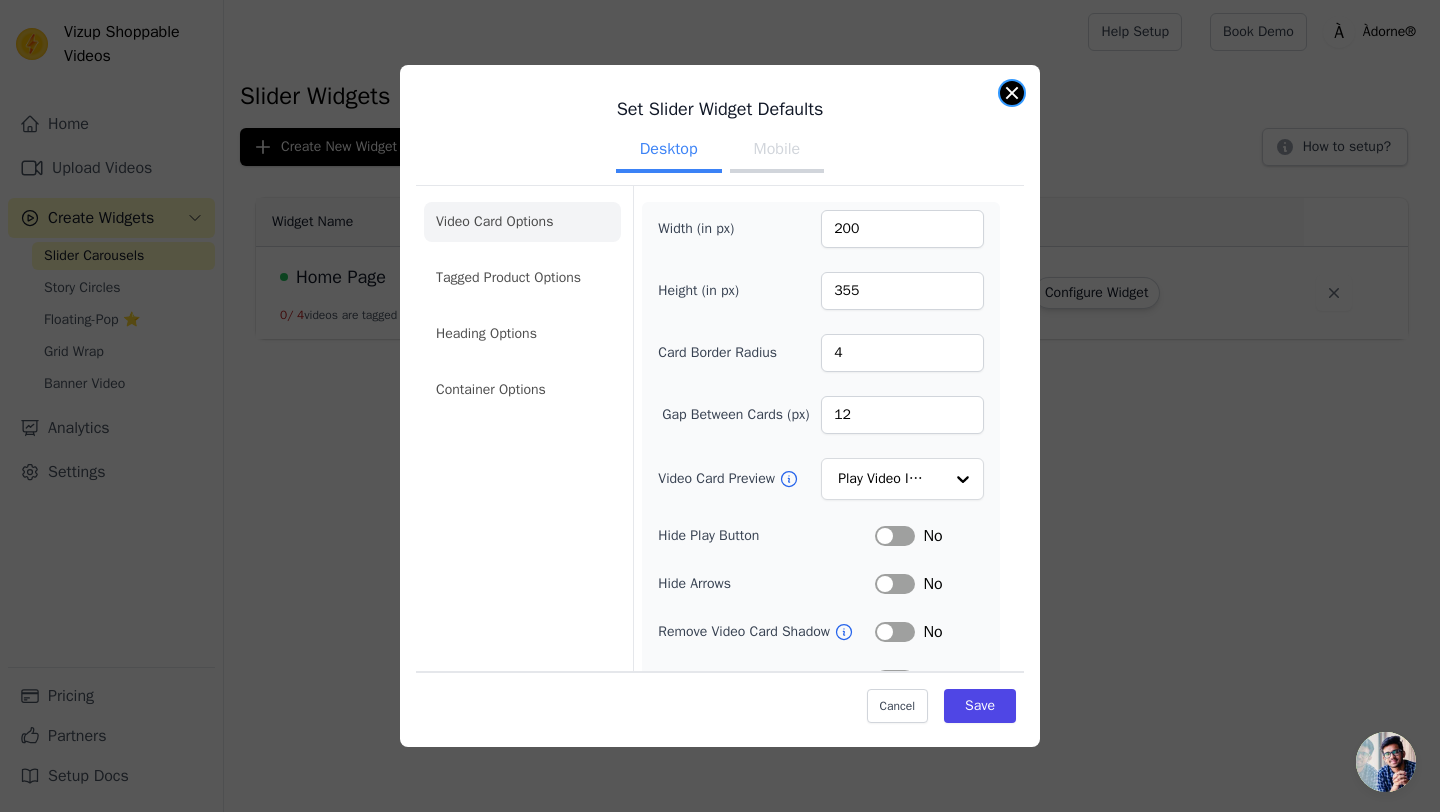 click at bounding box center (1012, 93) 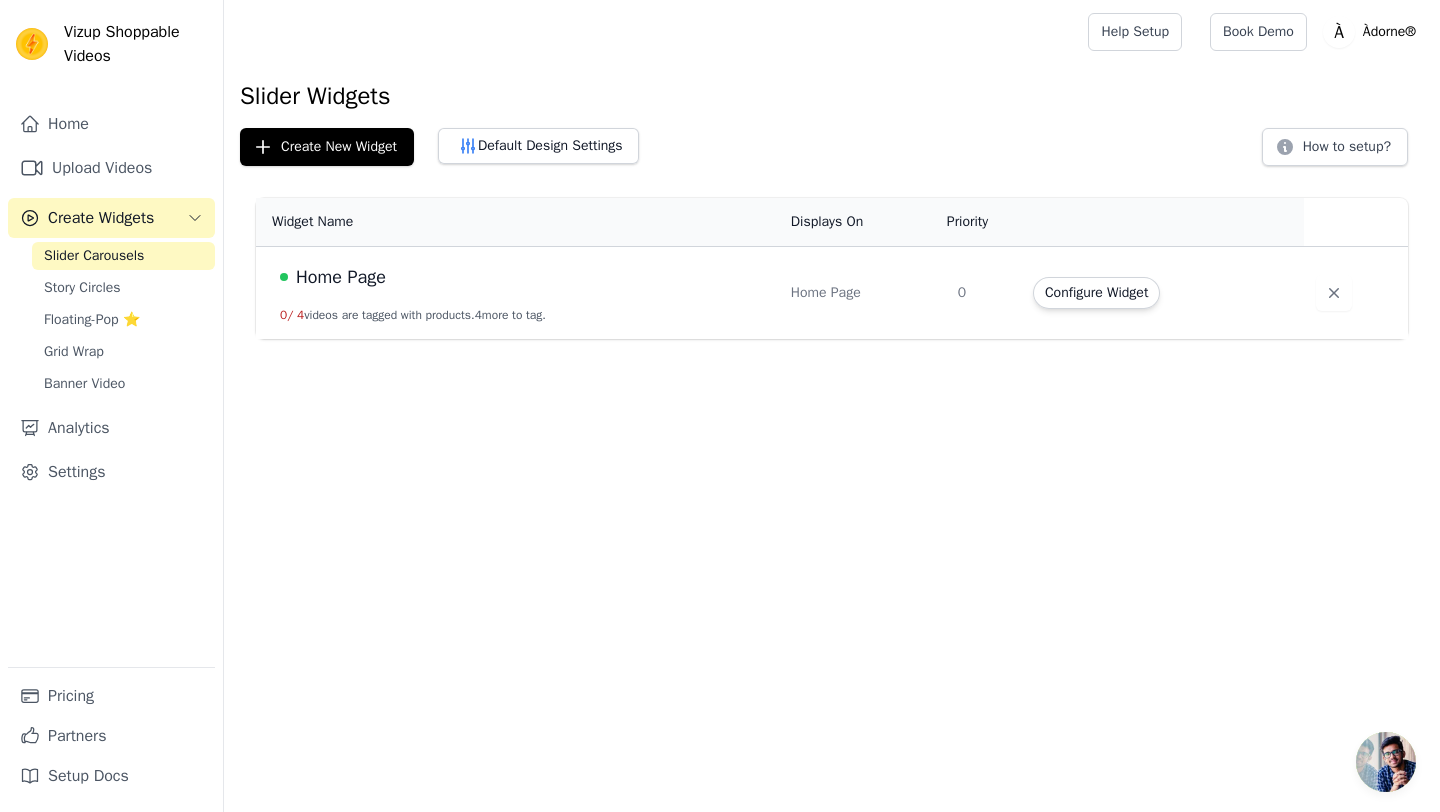 click on "Slider Carousels" at bounding box center [94, 256] 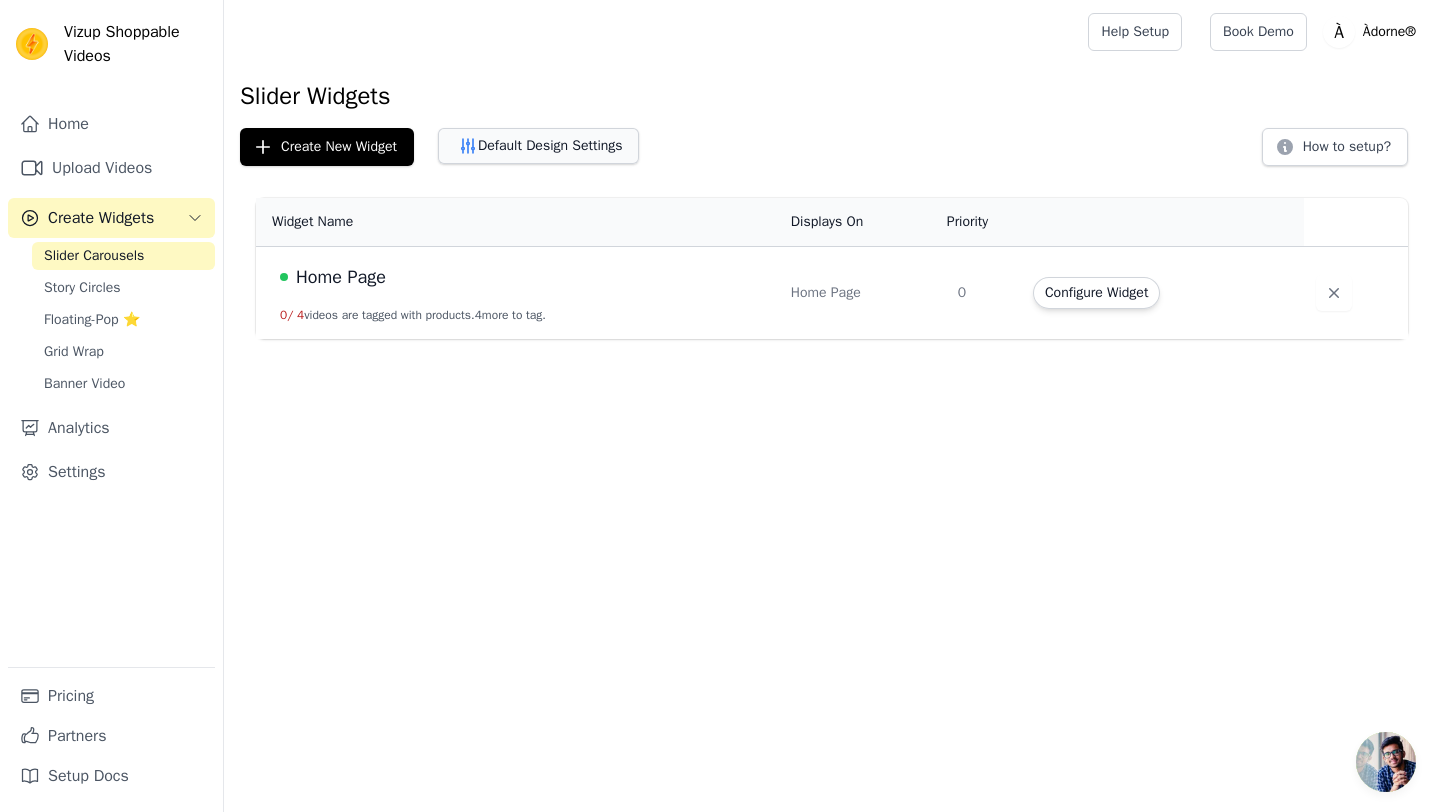 click on "Default Design Settings" at bounding box center [538, 146] 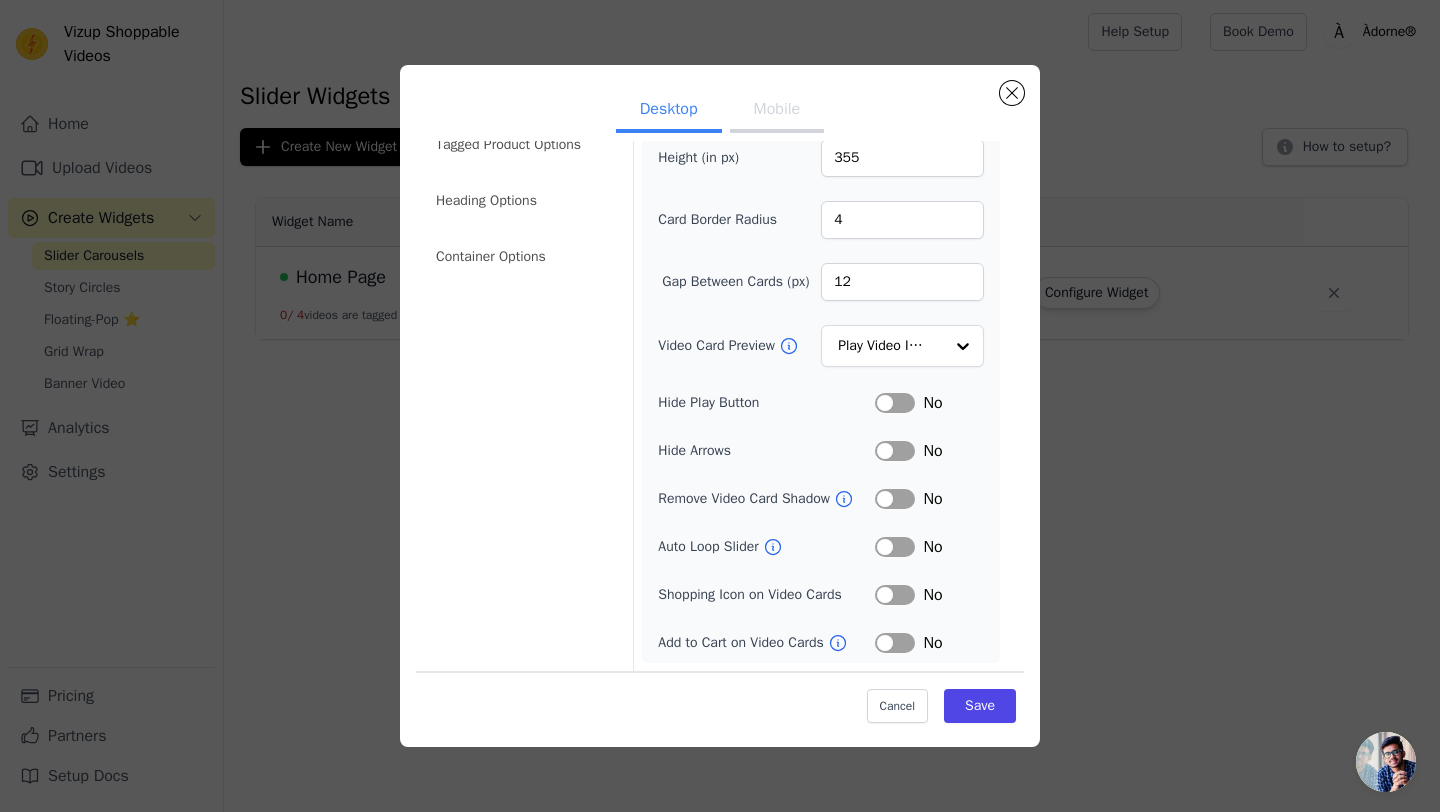 scroll, scrollTop: 0, scrollLeft: 0, axis: both 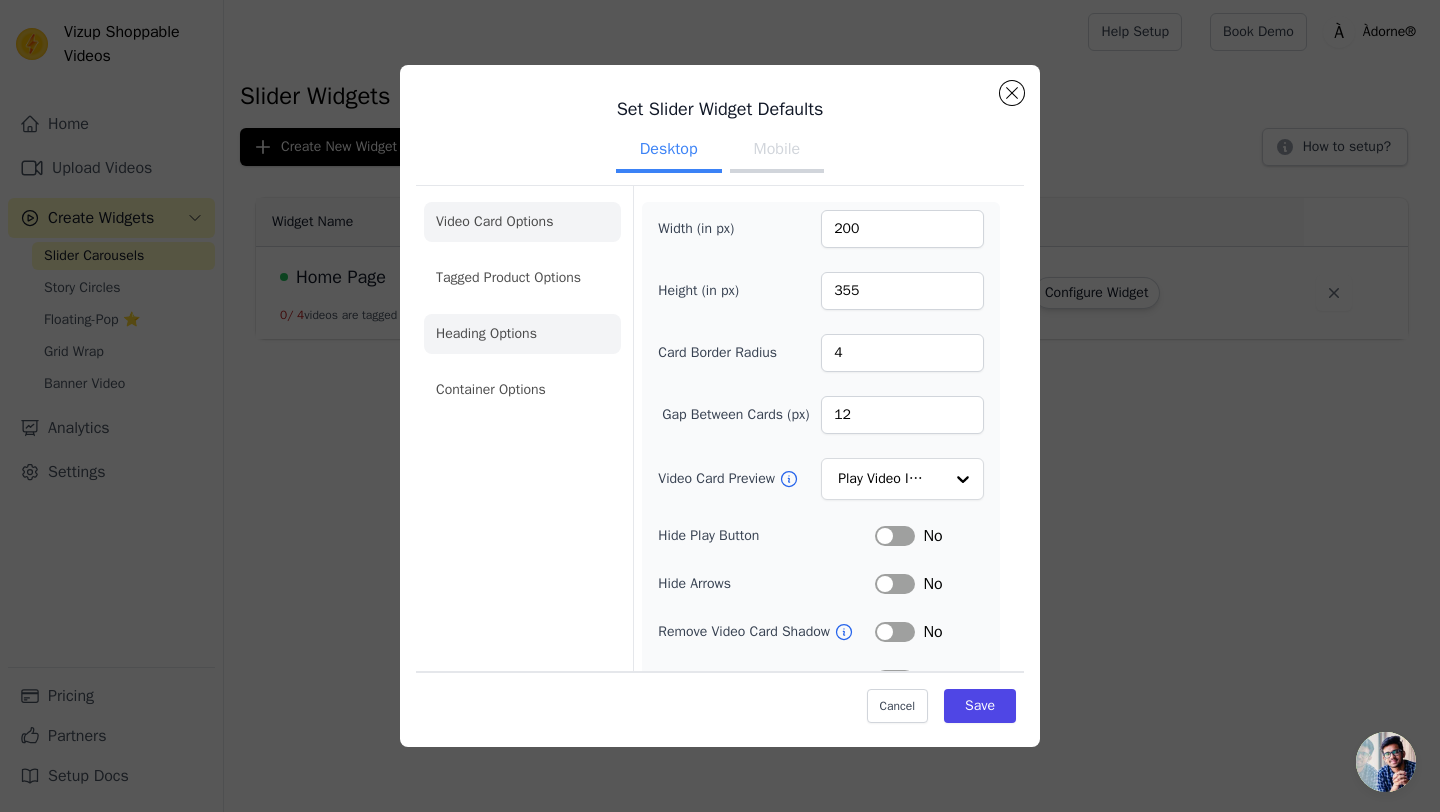 click on "Heading Options" 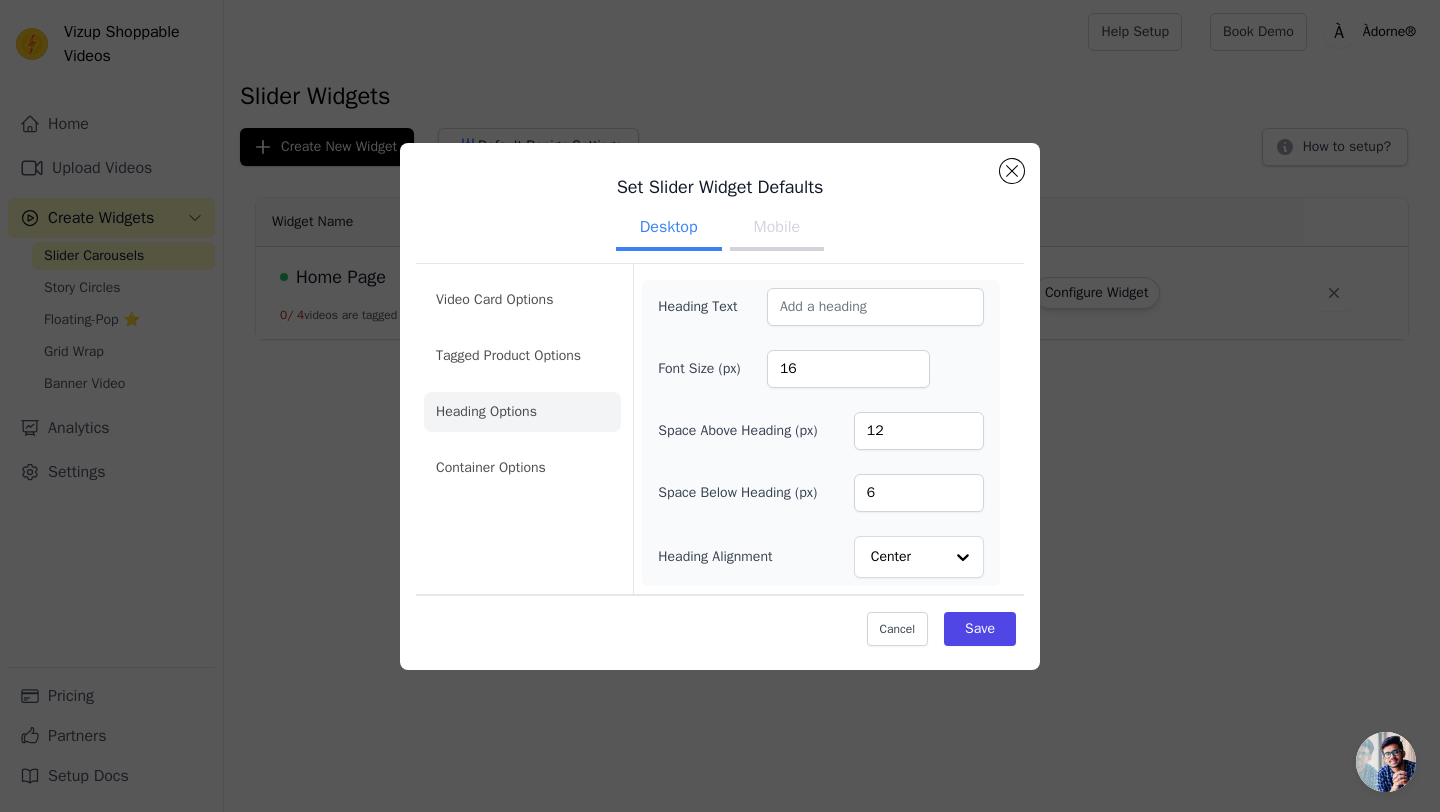 click on "Mobile" at bounding box center (777, 229) 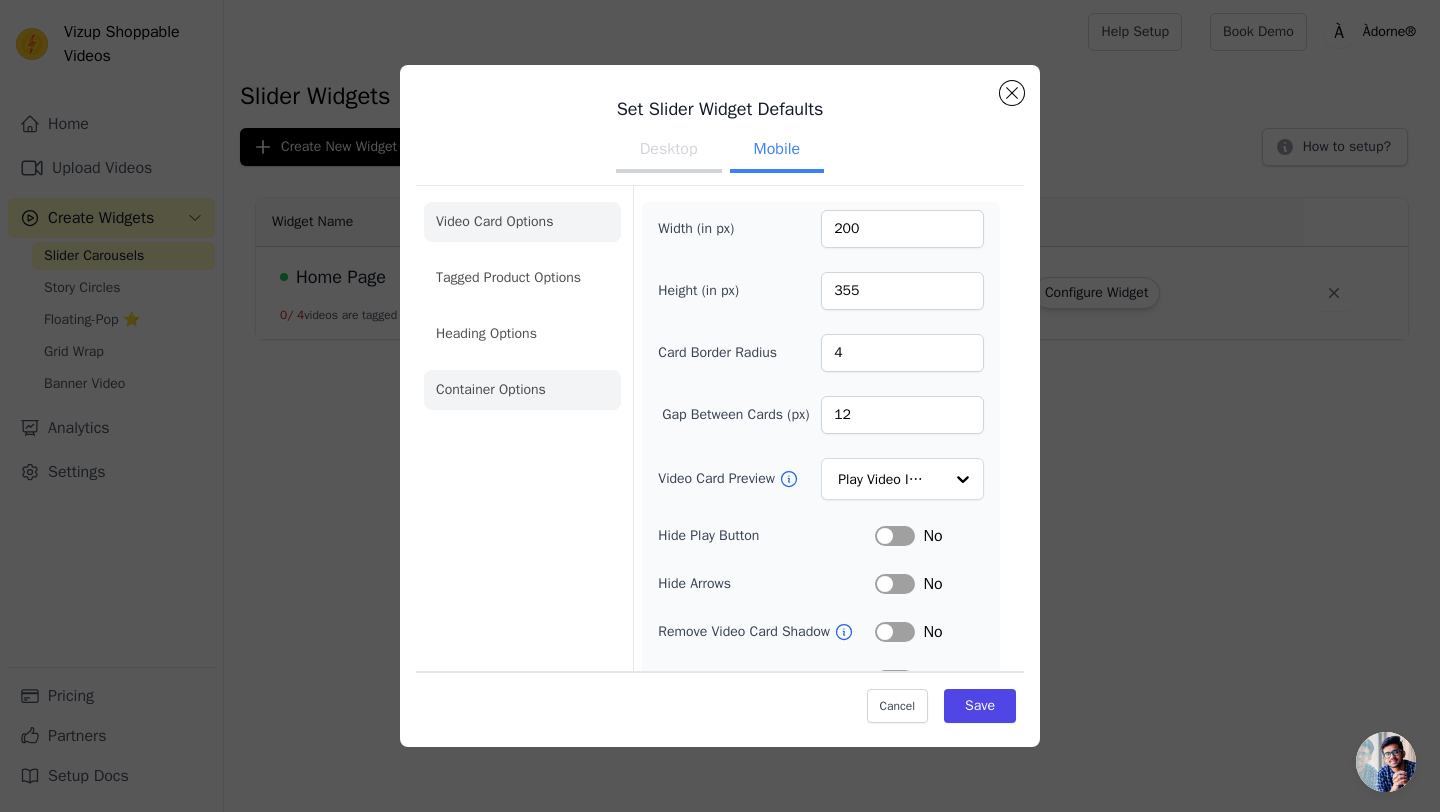 click on "Container Options" 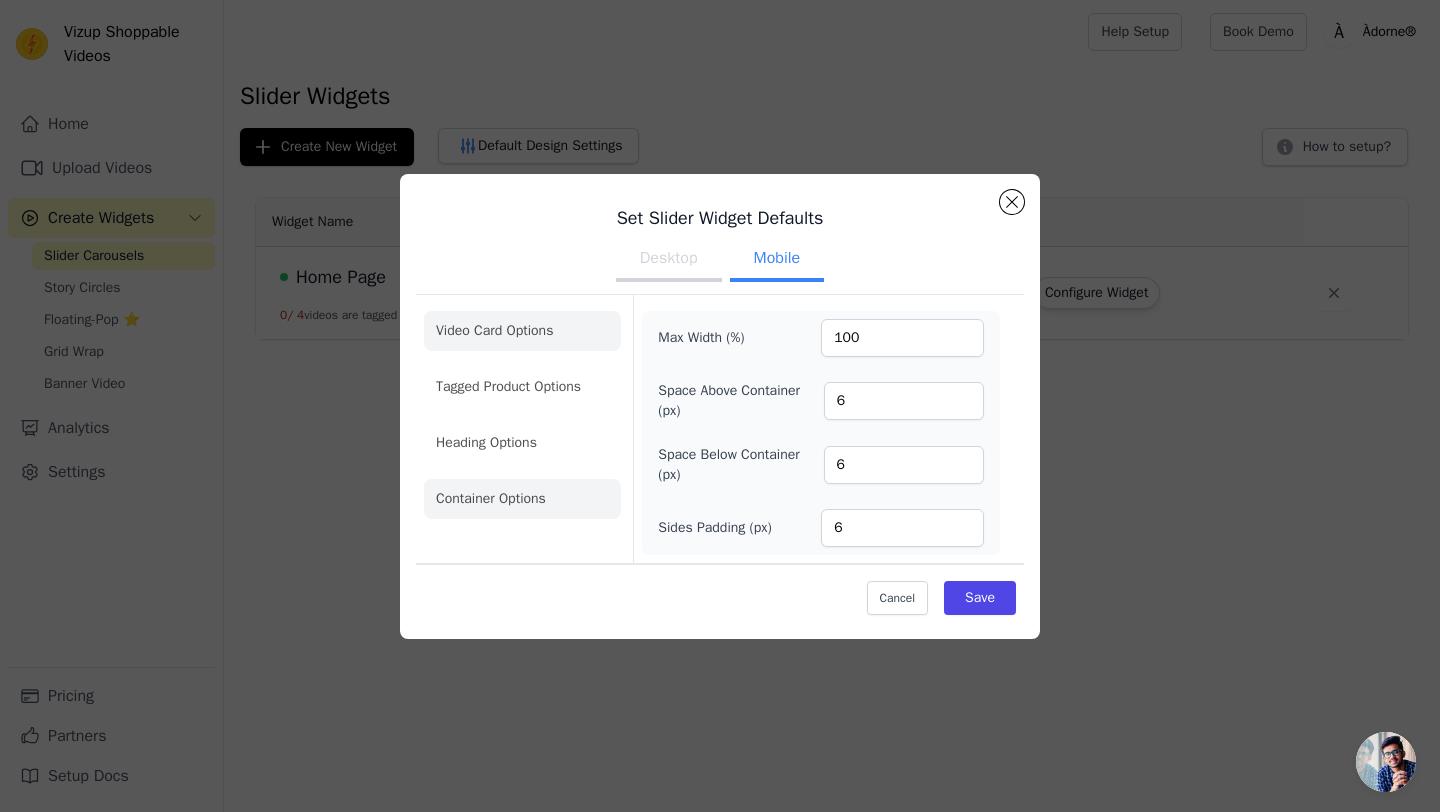 click on "Video Card Options" 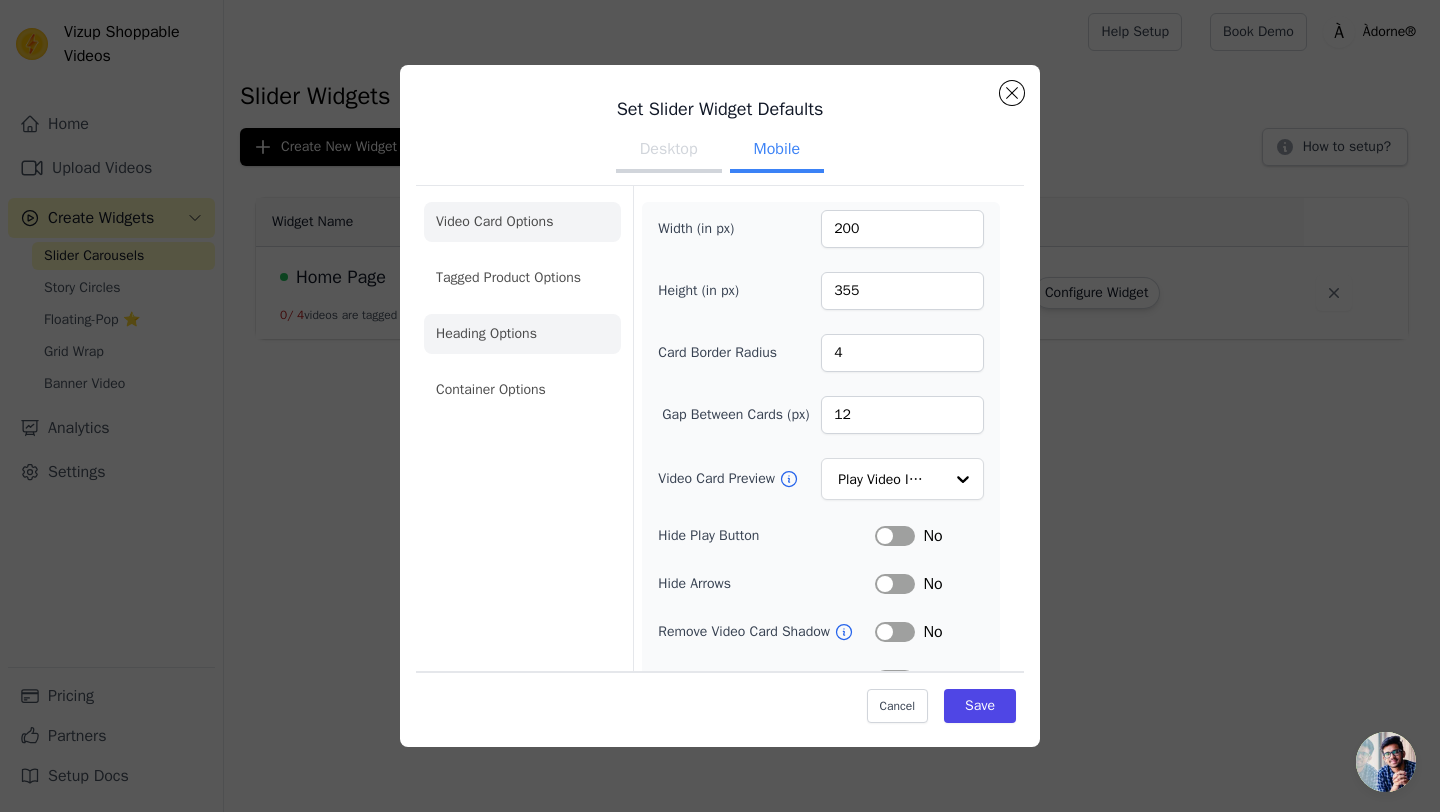 click on "Heading Options" 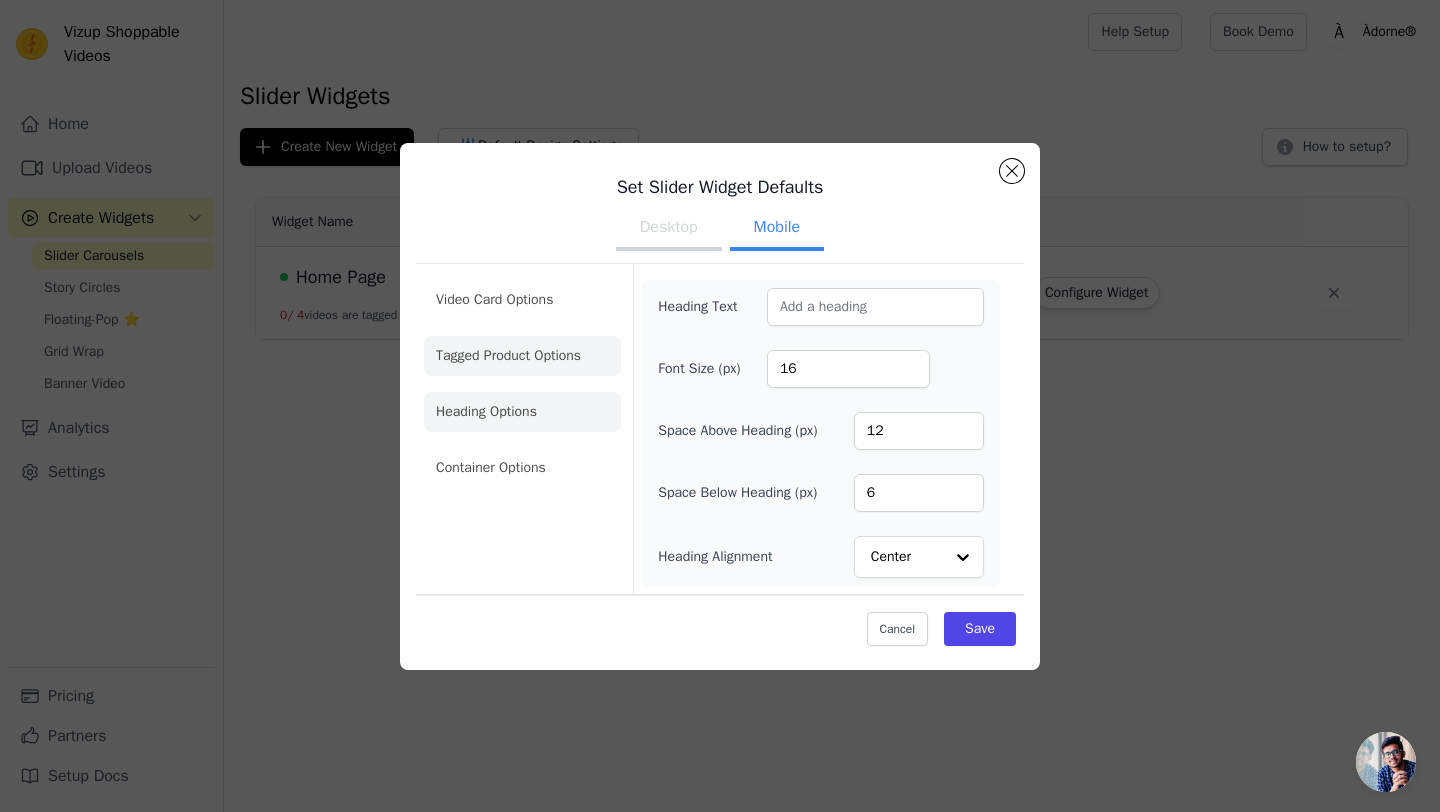 click on "Tagged Product Options" 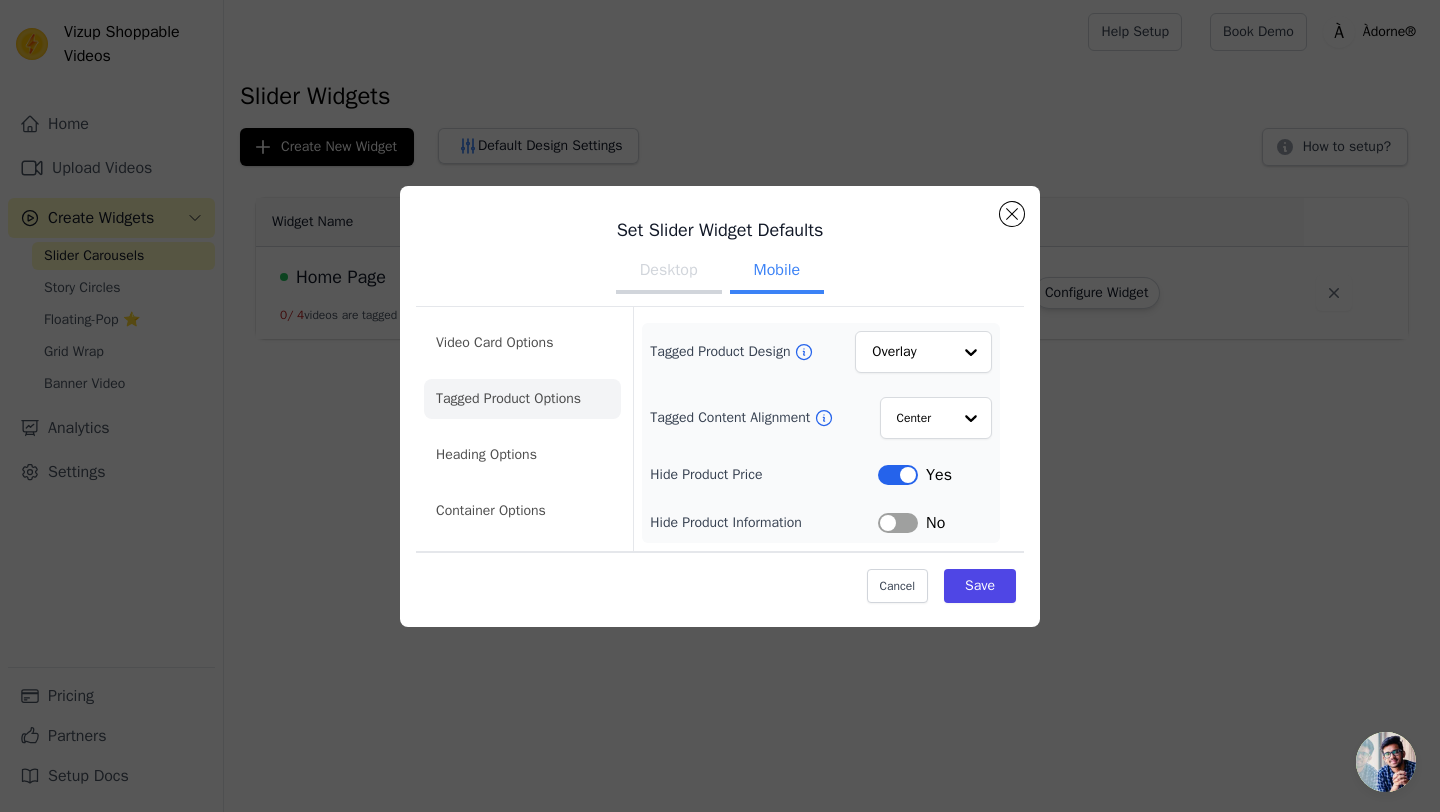 click on "Desktop" at bounding box center (669, 272) 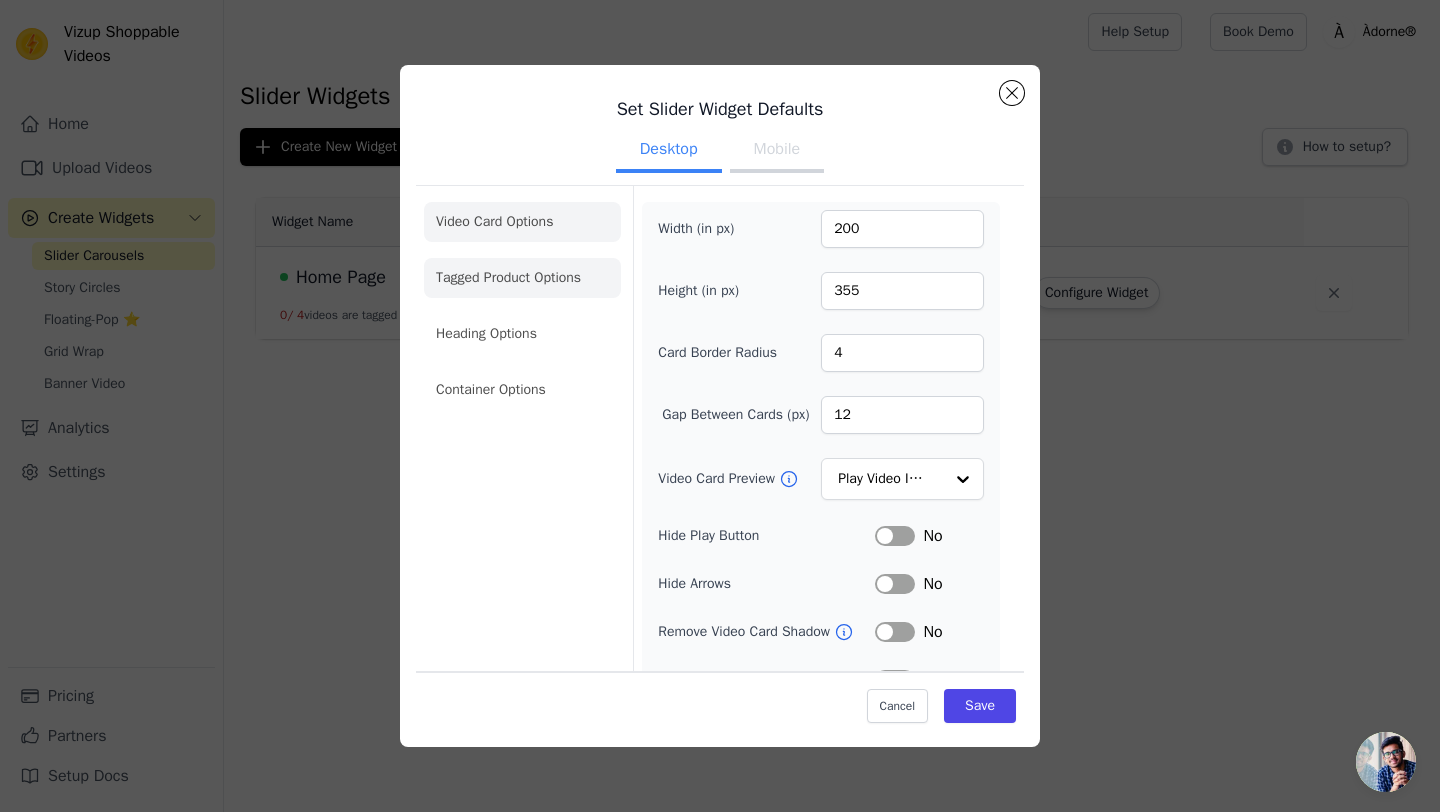 click on "Tagged Product Options" 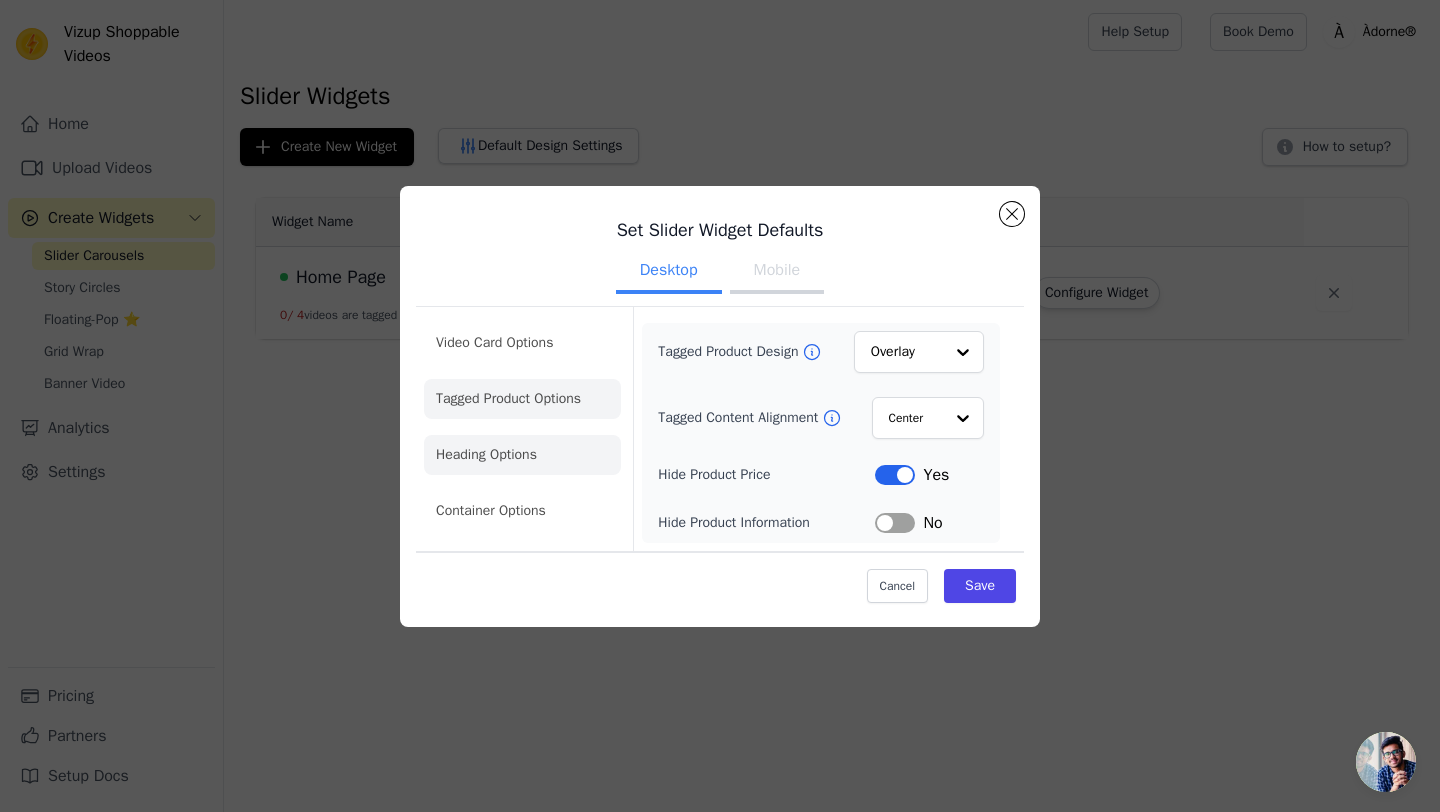 click on "Heading Options" 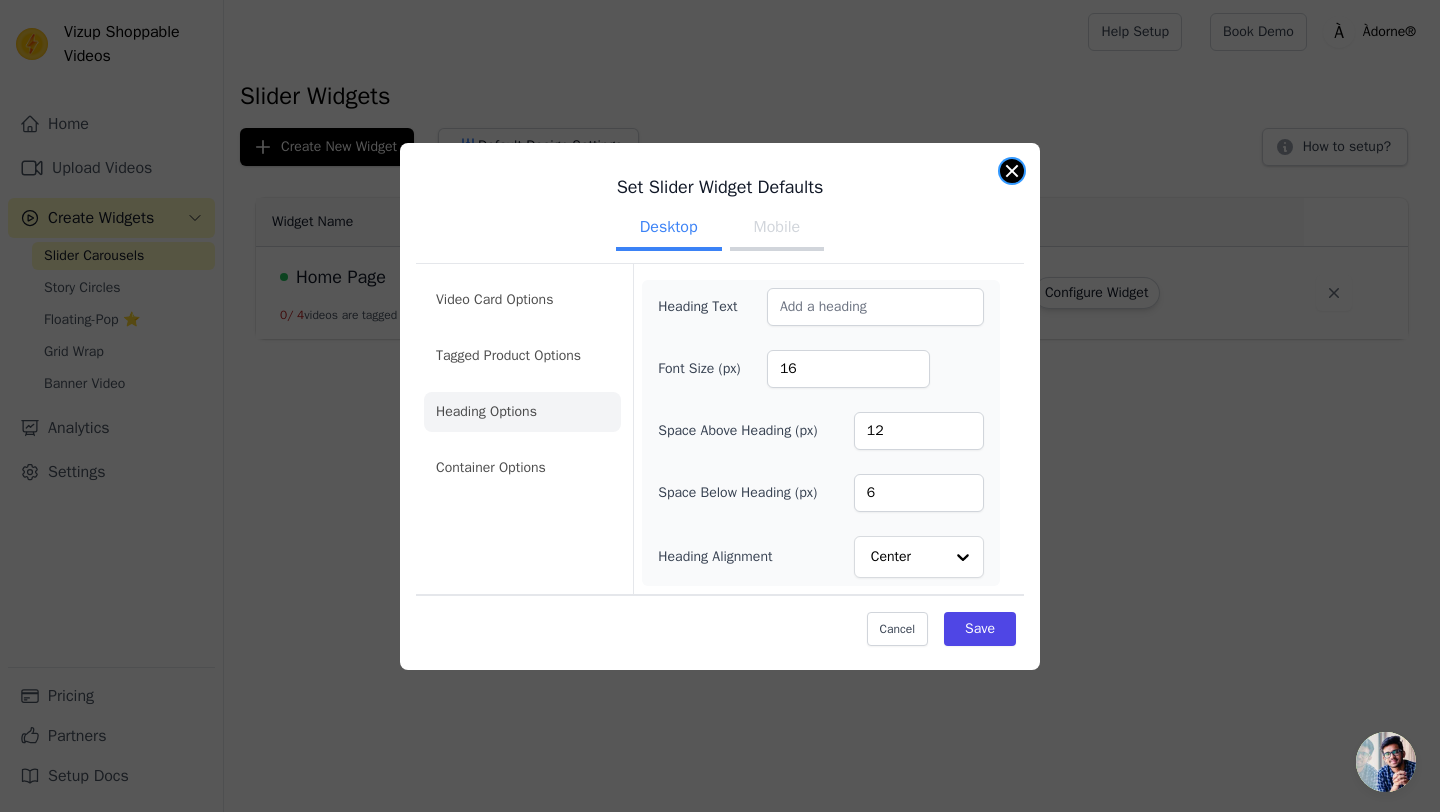 click at bounding box center (1012, 171) 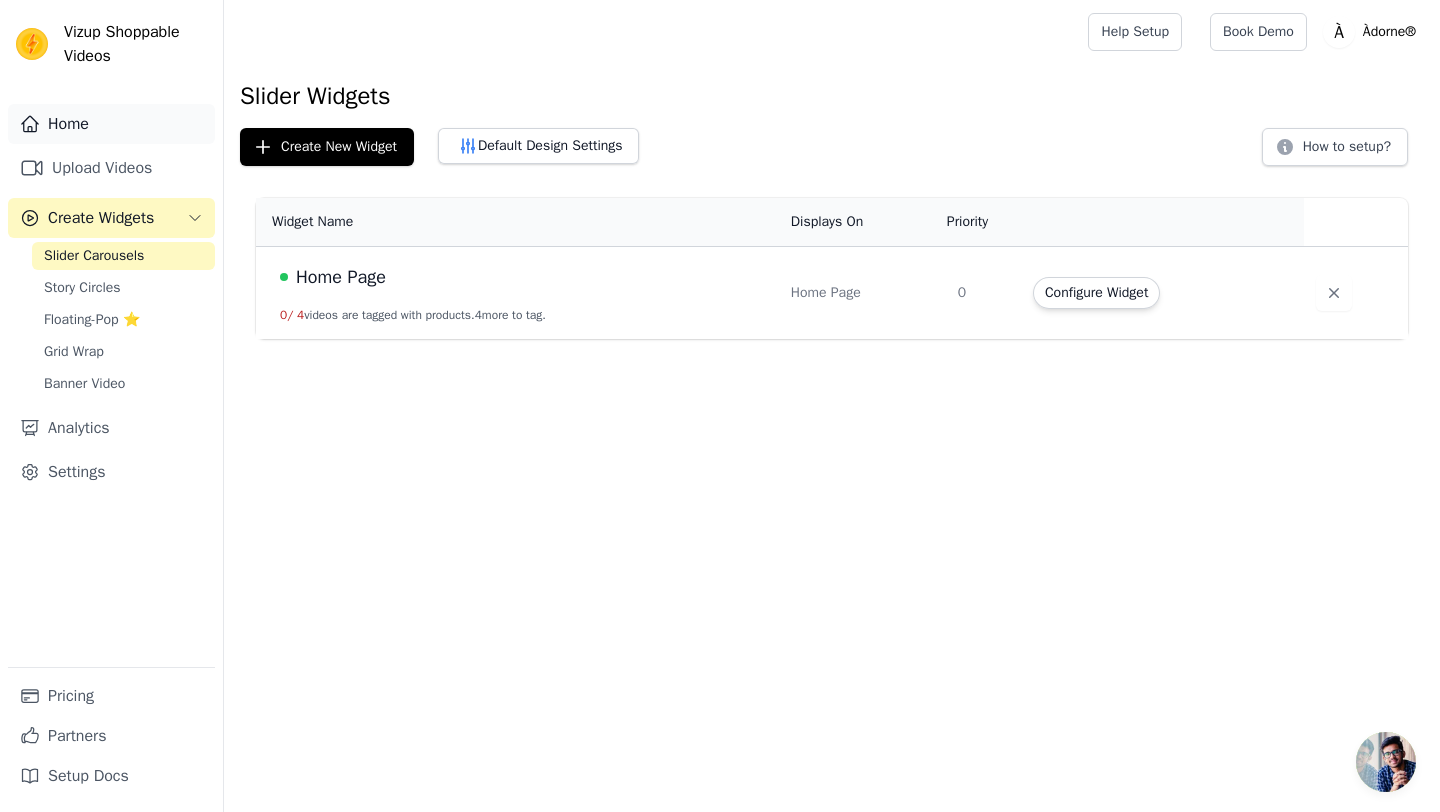 click on "Home" at bounding box center [111, 124] 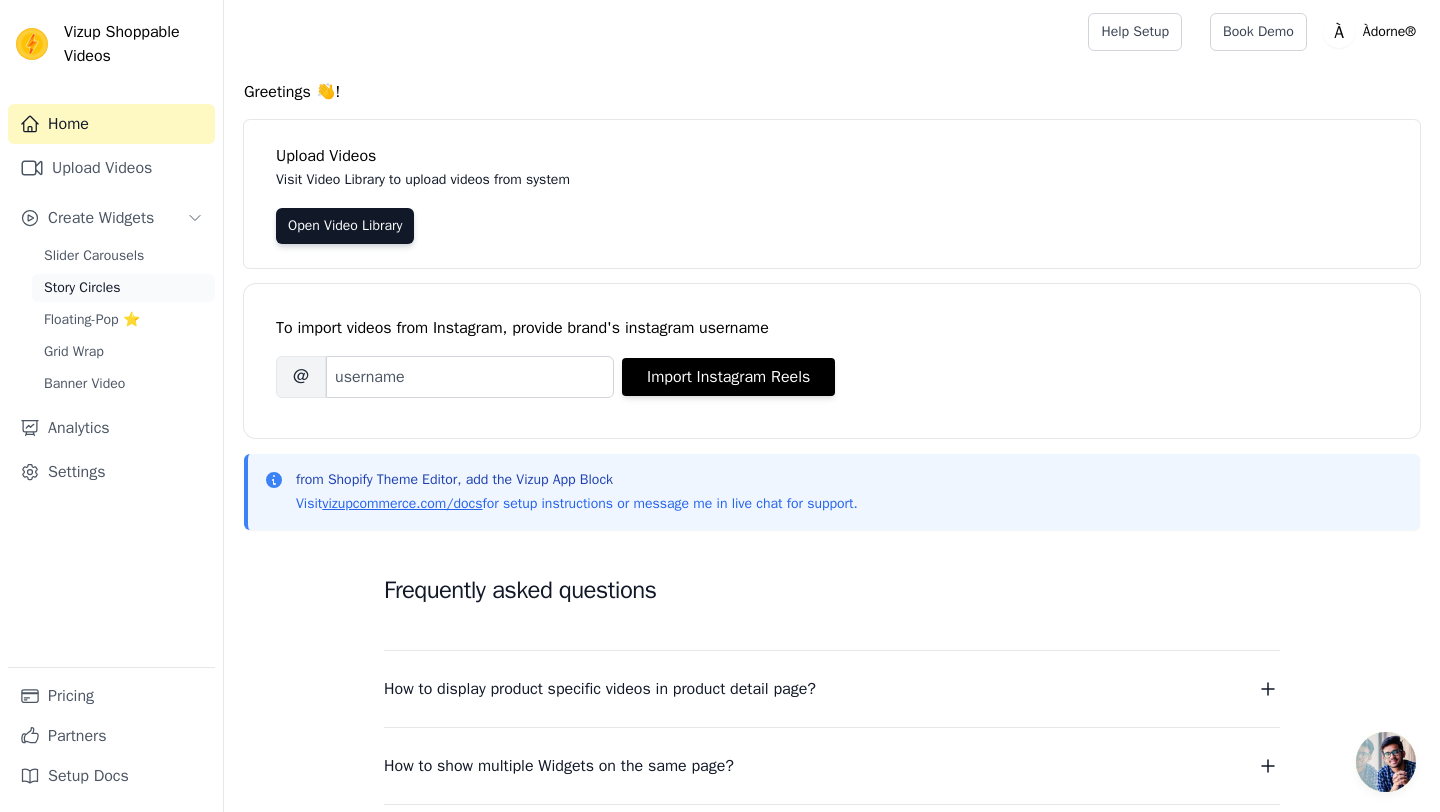 click on "Story Circles" at bounding box center (123, 288) 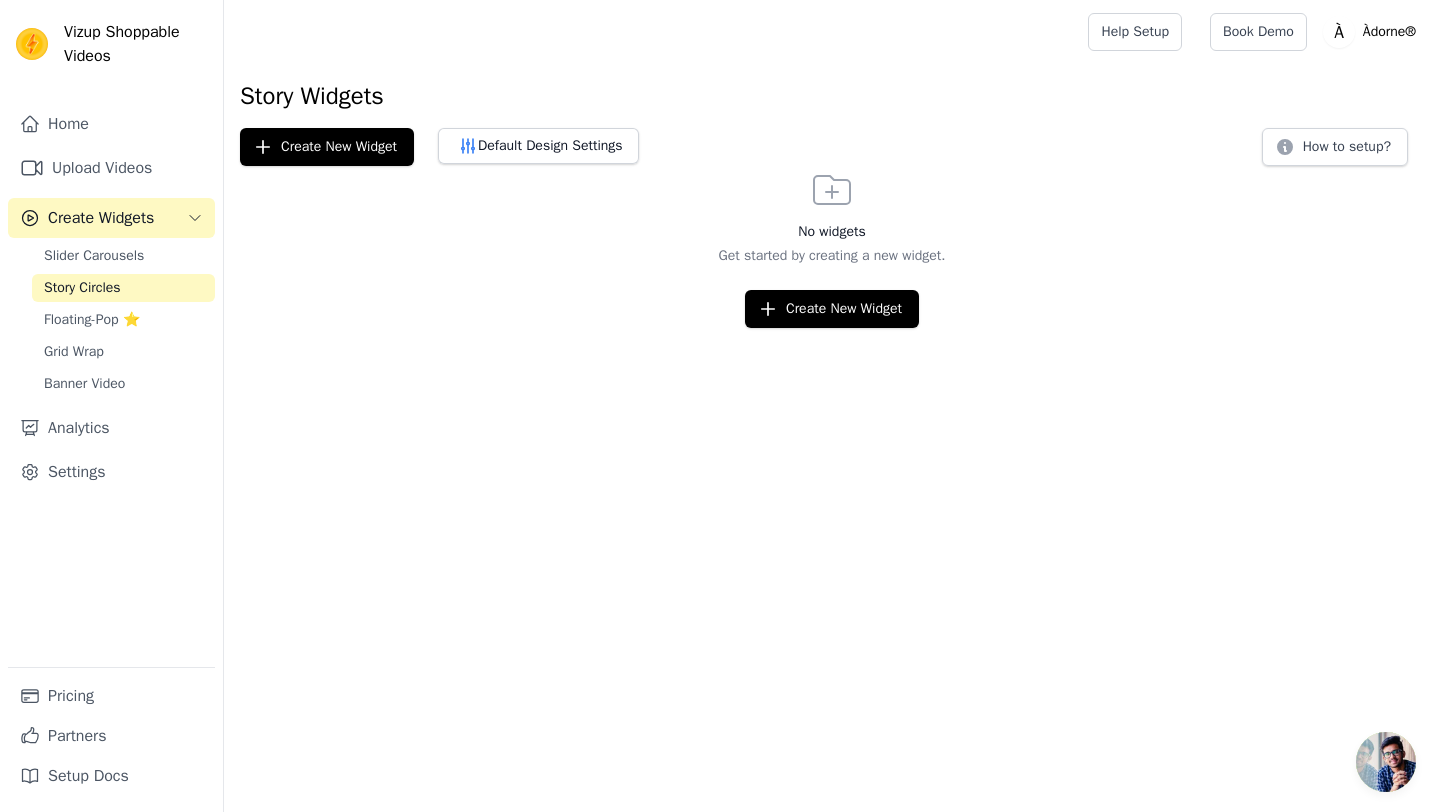 click on "Story Circles" at bounding box center [123, 288] 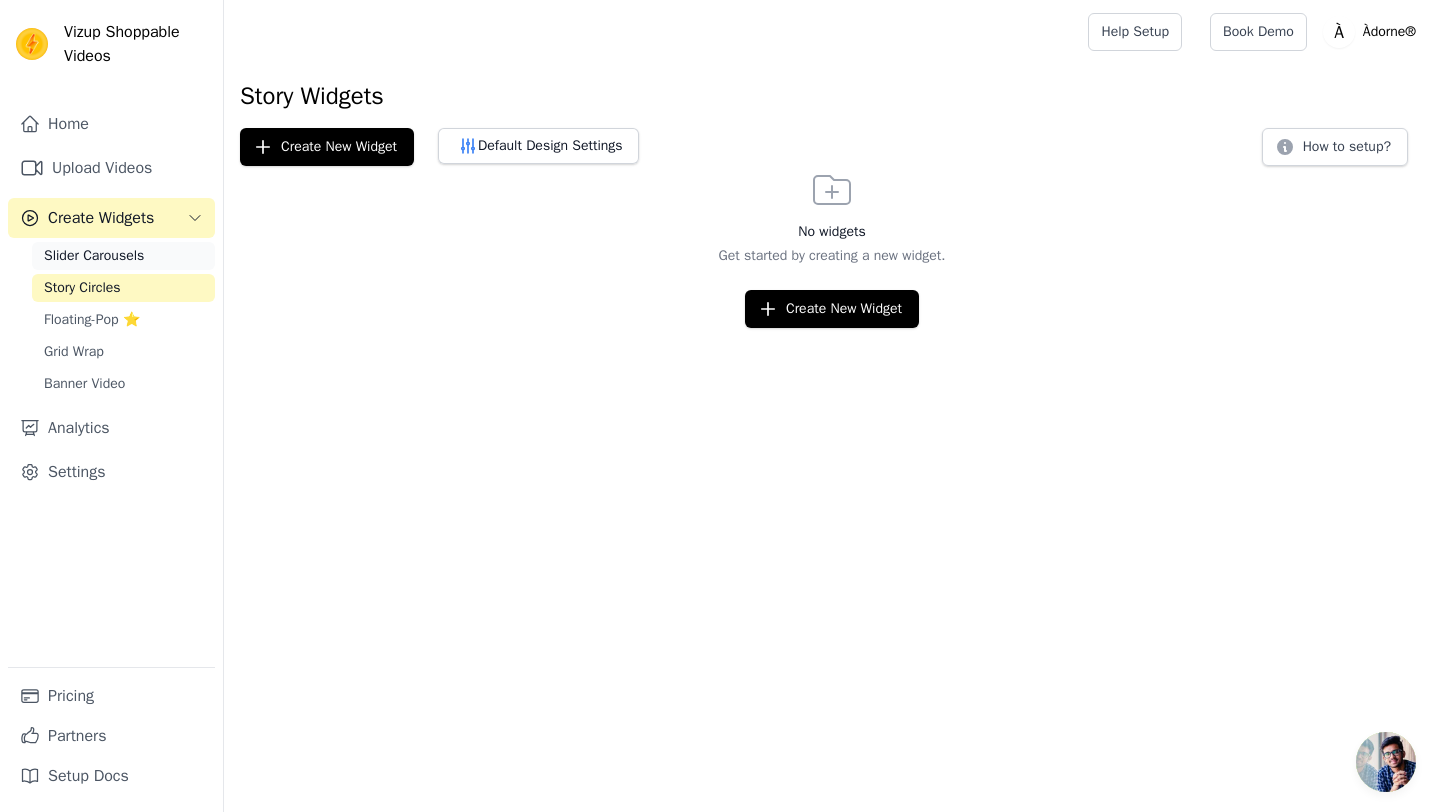 click on "Slider Carousels" at bounding box center (123, 256) 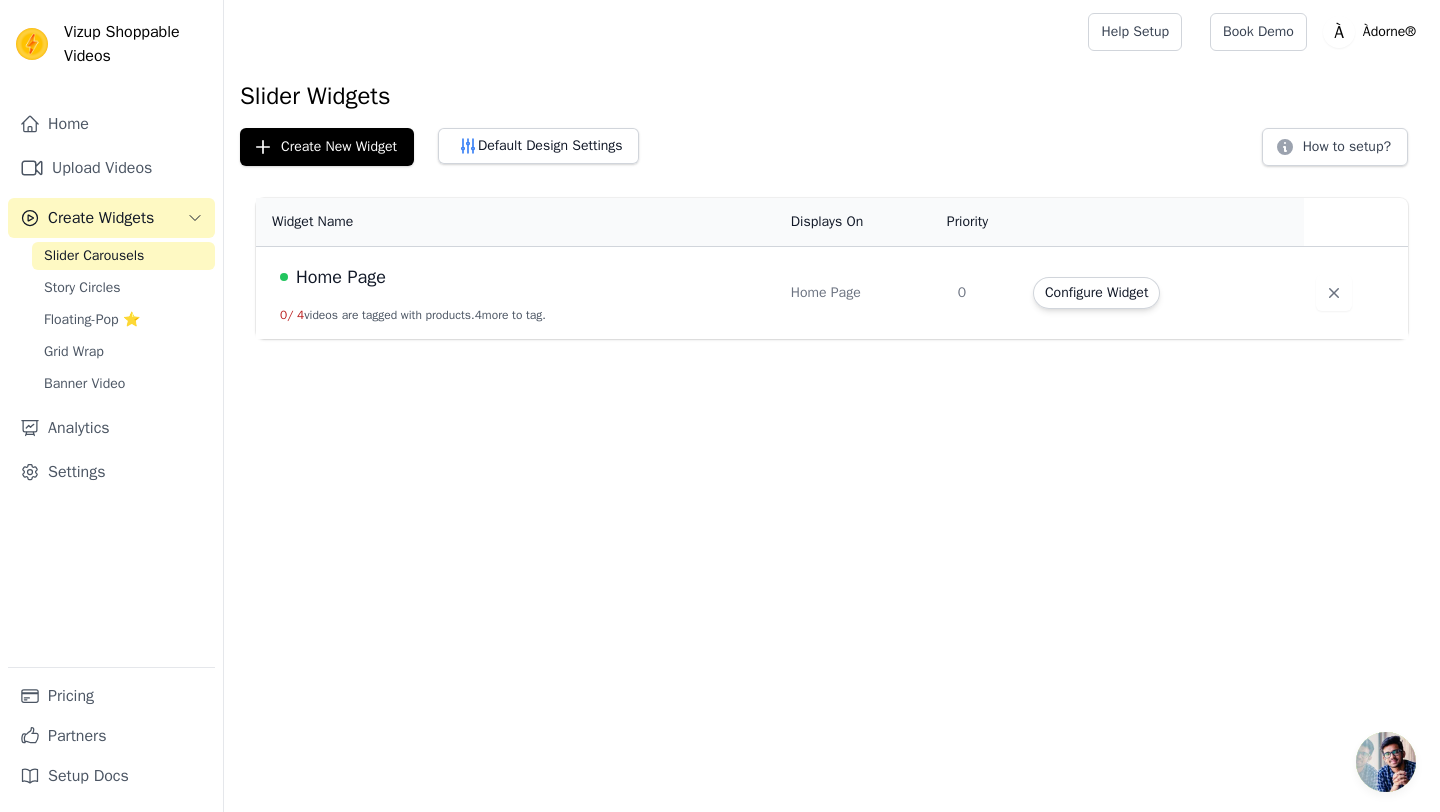 click on "Home Page" at bounding box center (523, 277) 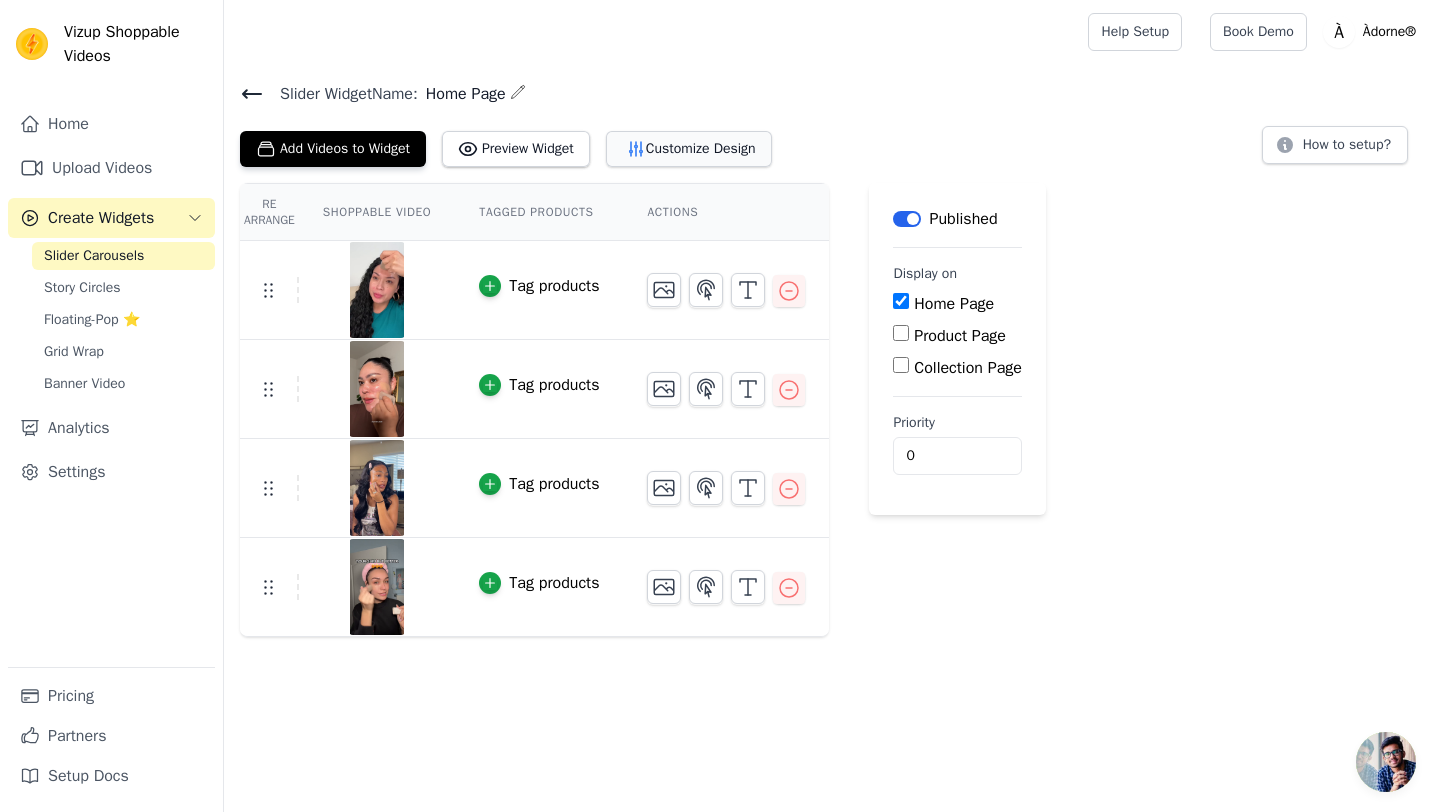 click on "Customize Design" at bounding box center (689, 149) 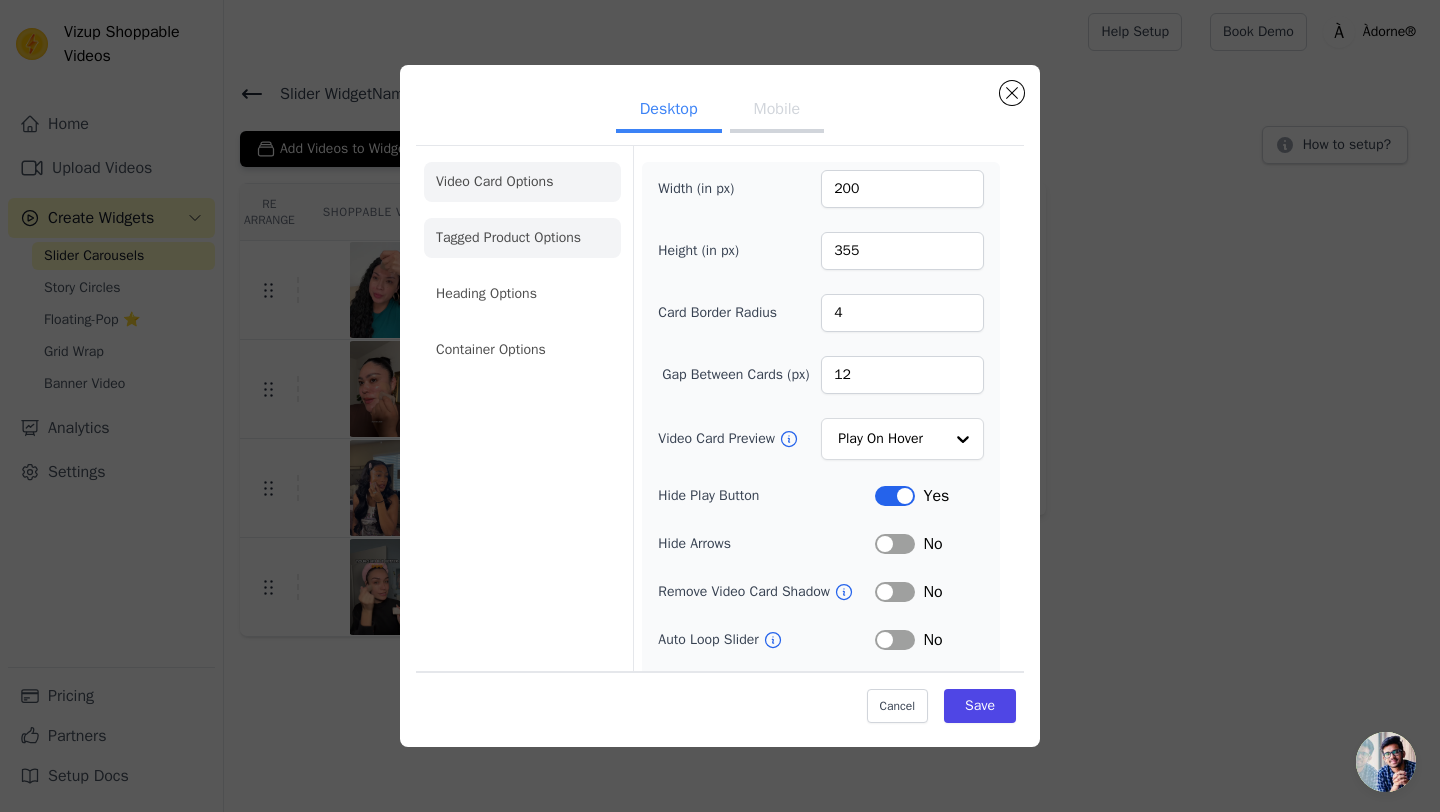click on "Tagged Product Options" 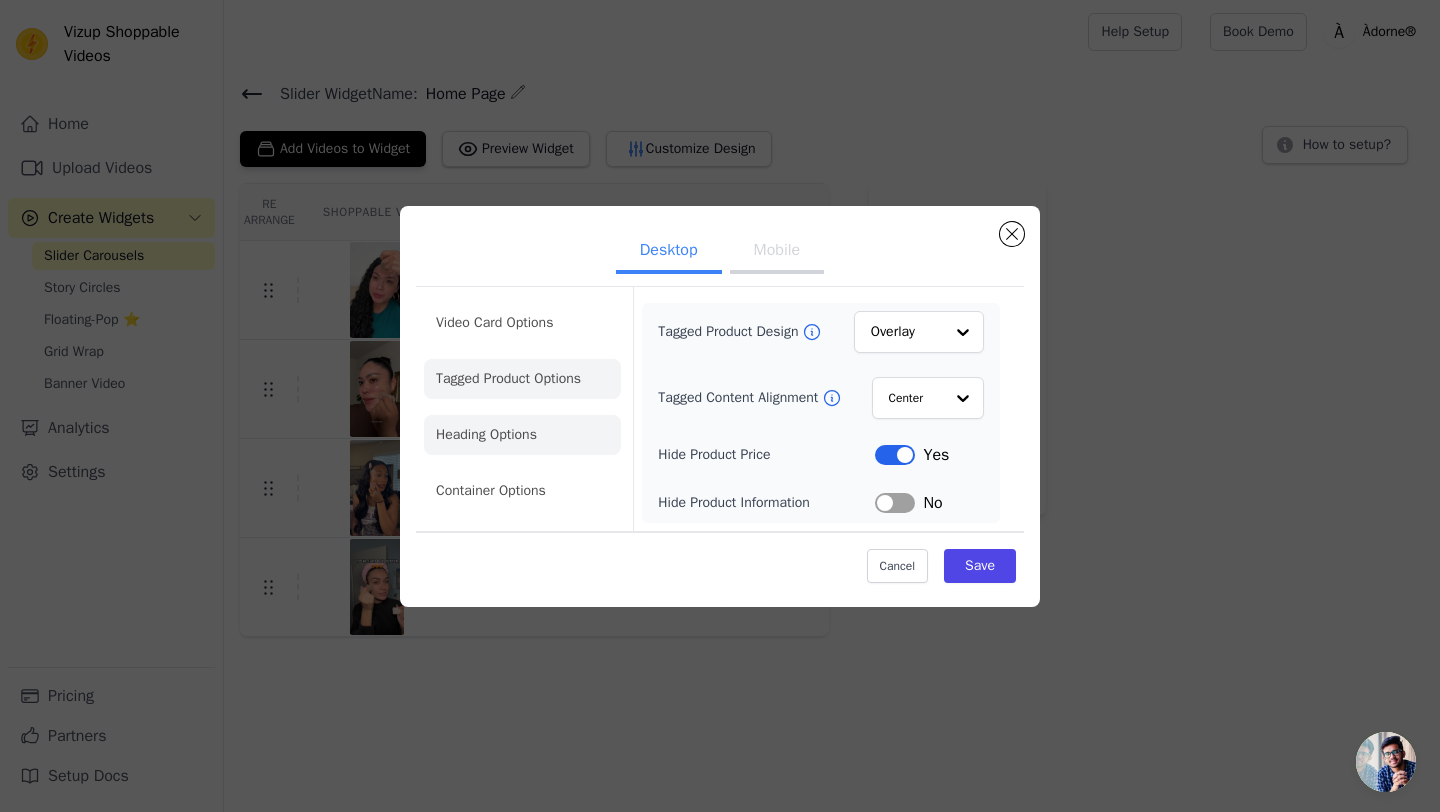 click on "Heading Options" 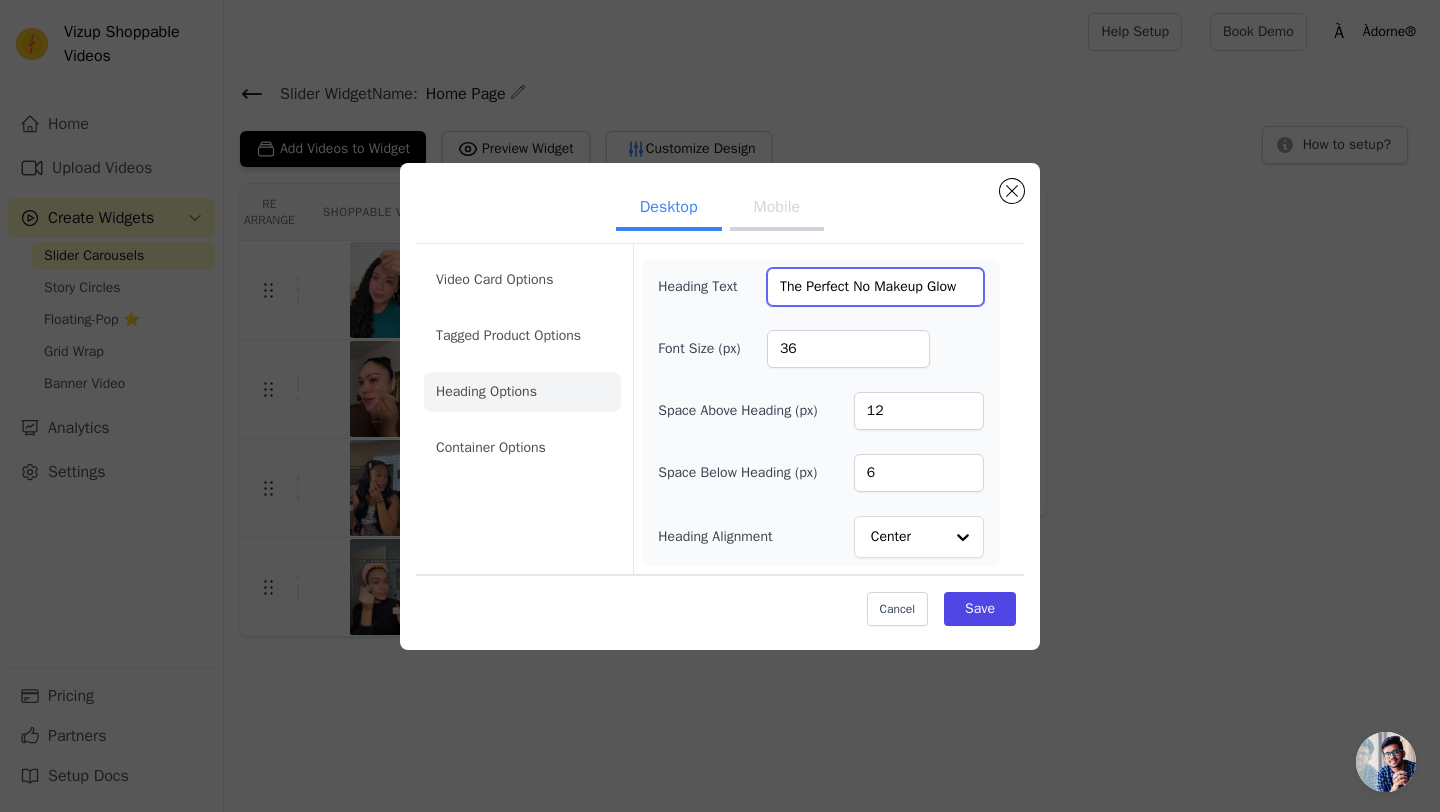 click on "The Perfect No Makeup Glow" at bounding box center (875, 287) 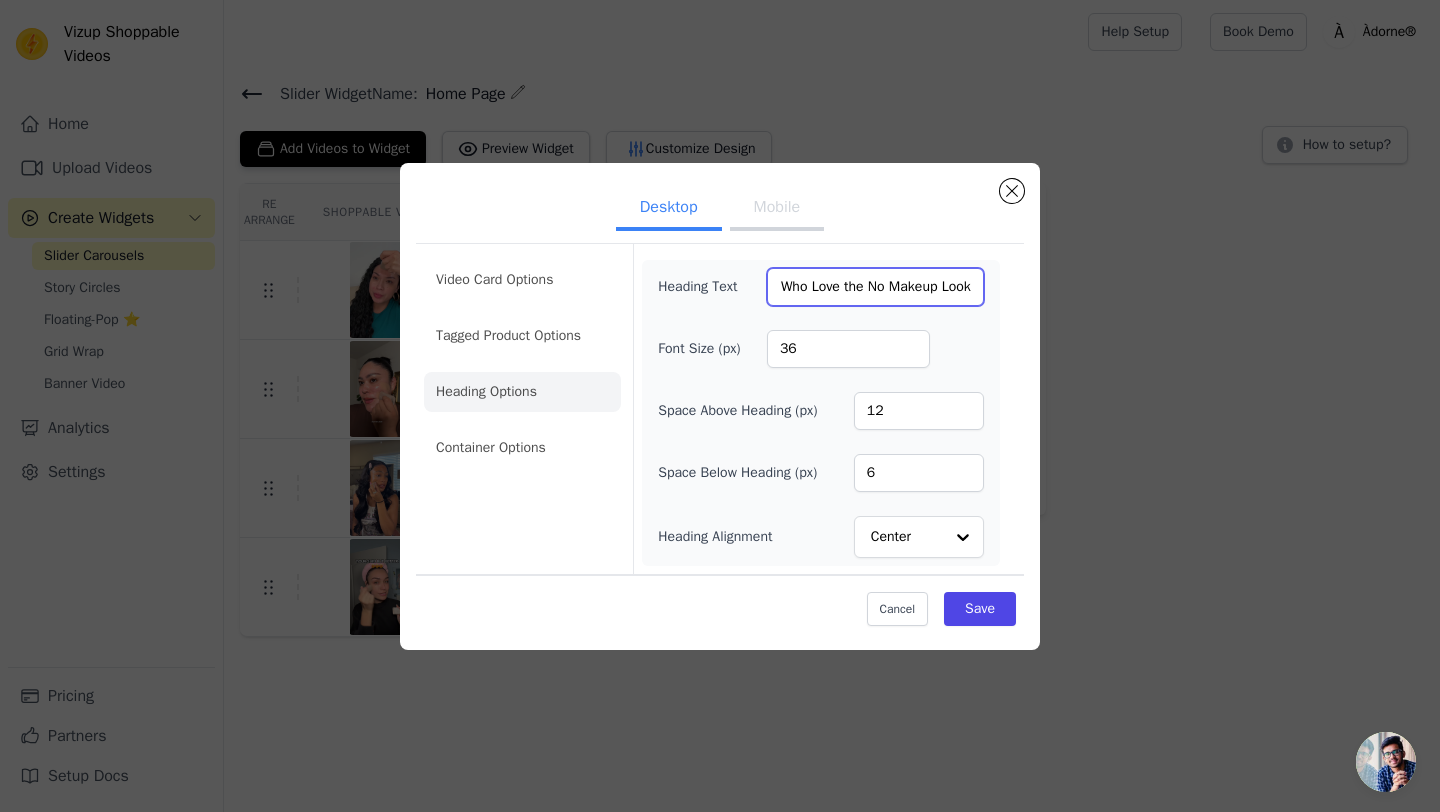 scroll, scrollTop: 0, scrollLeft: 0, axis: both 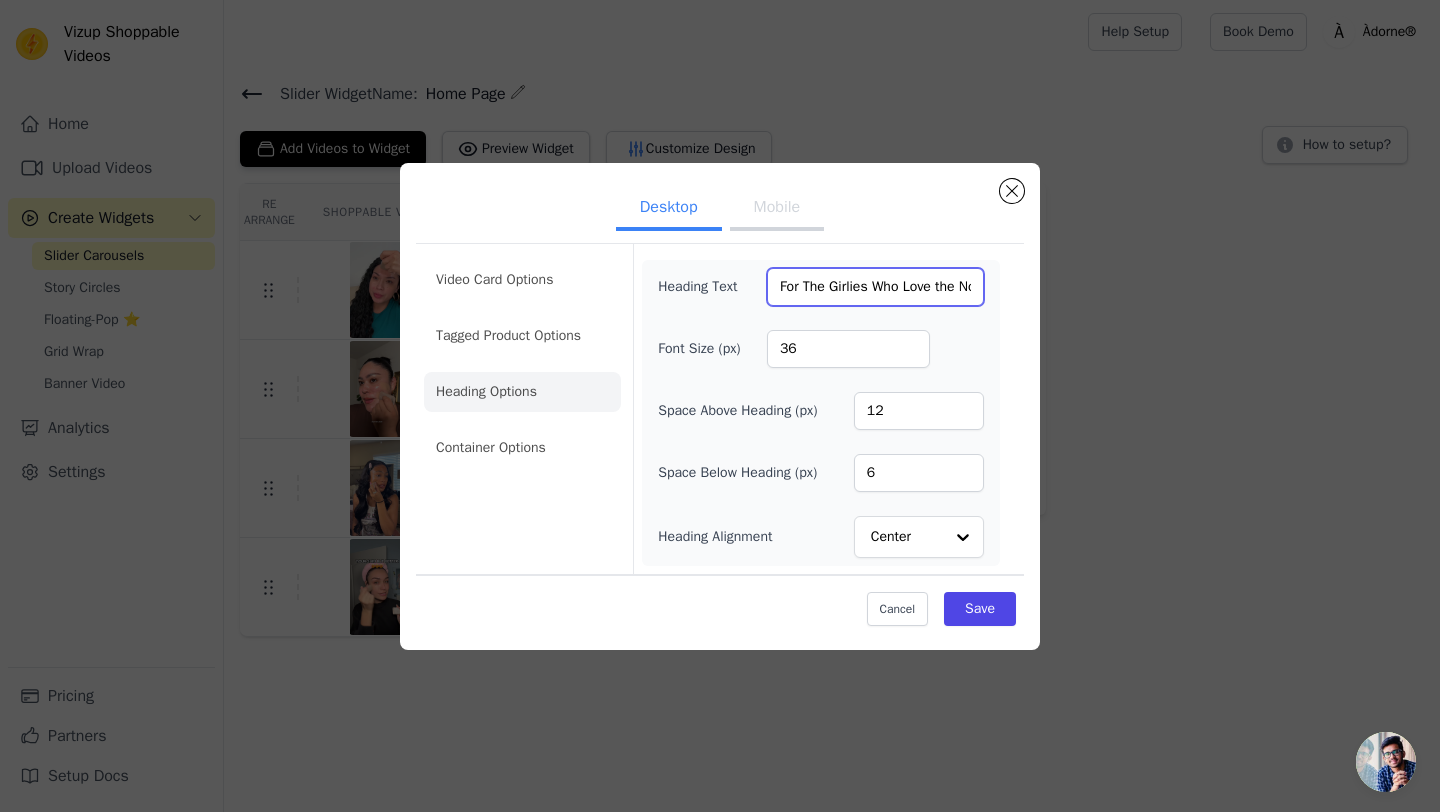 drag, startPoint x: 838, startPoint y: 285, endPoint x: 683, endPoint y: 274, distance: 155.38983 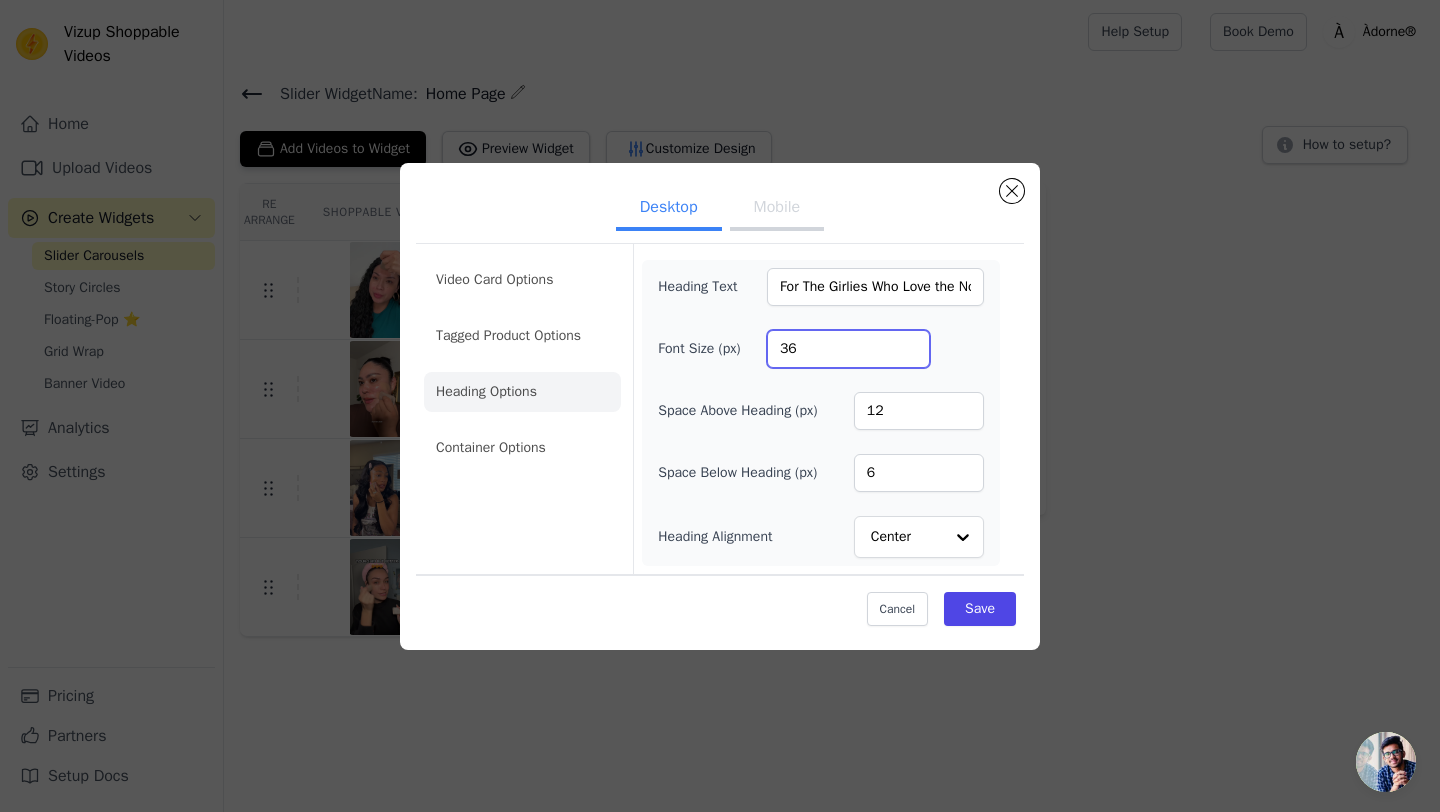 click on "36" at bounding box center (848, 349) 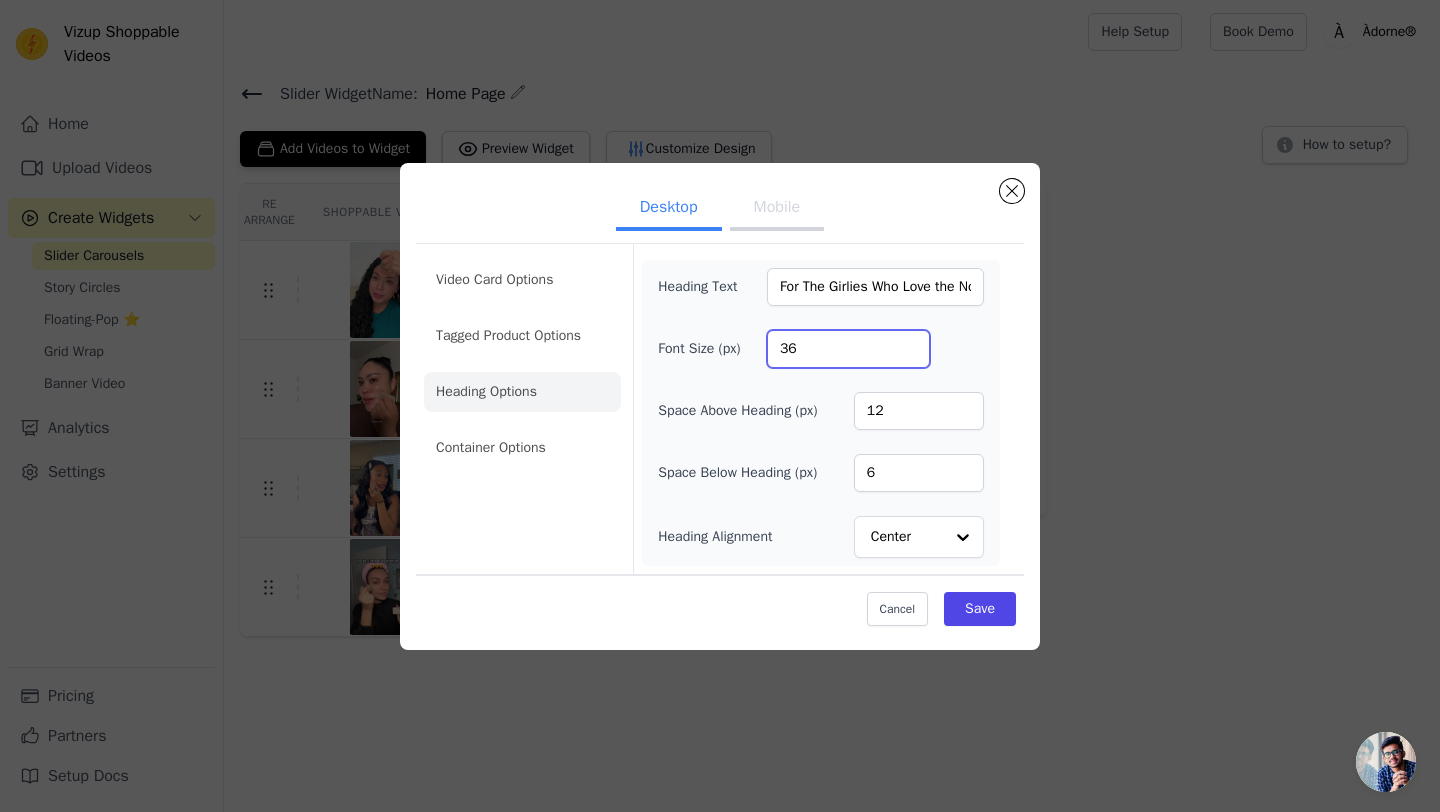 click on "36" at bounding box center [848, 349] 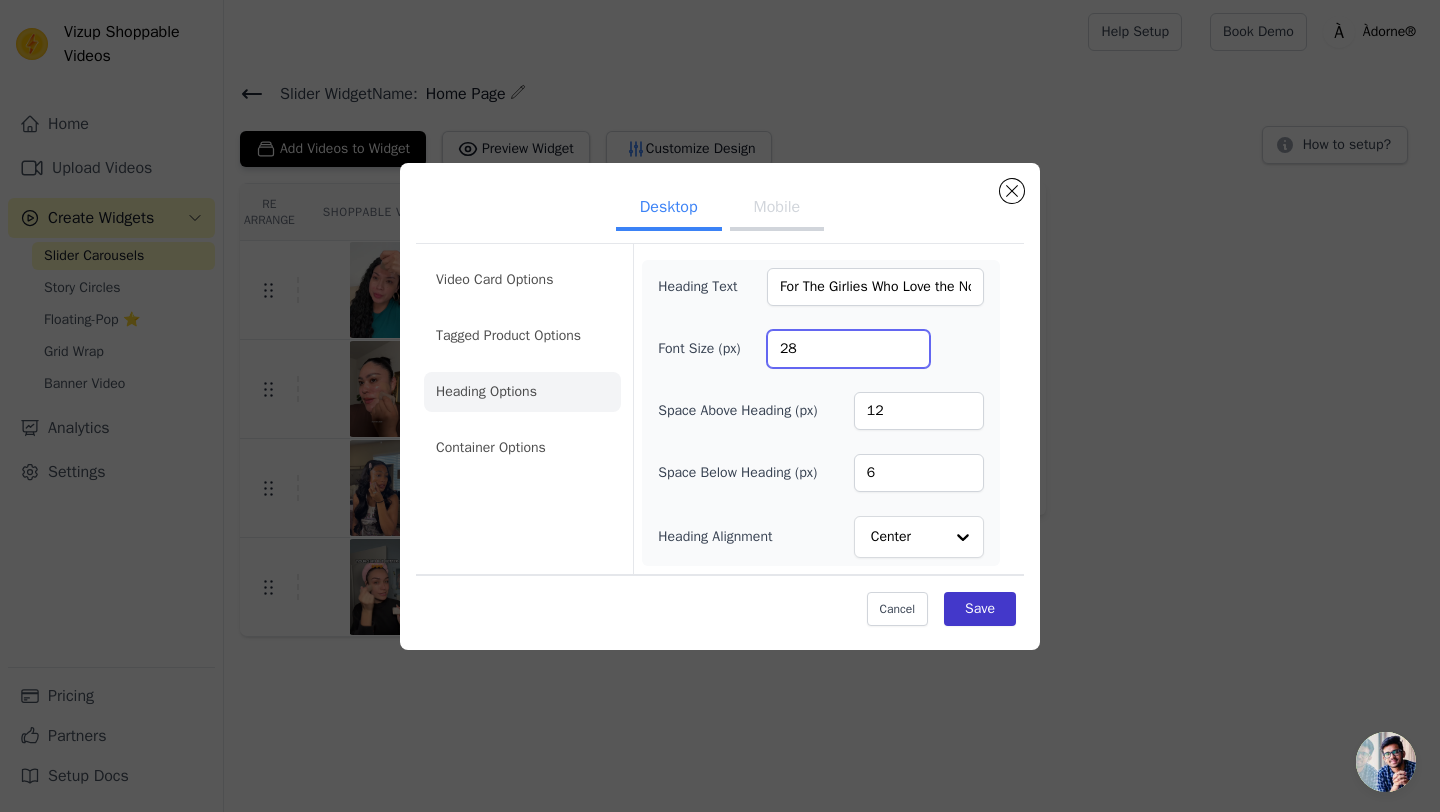 type on "28" 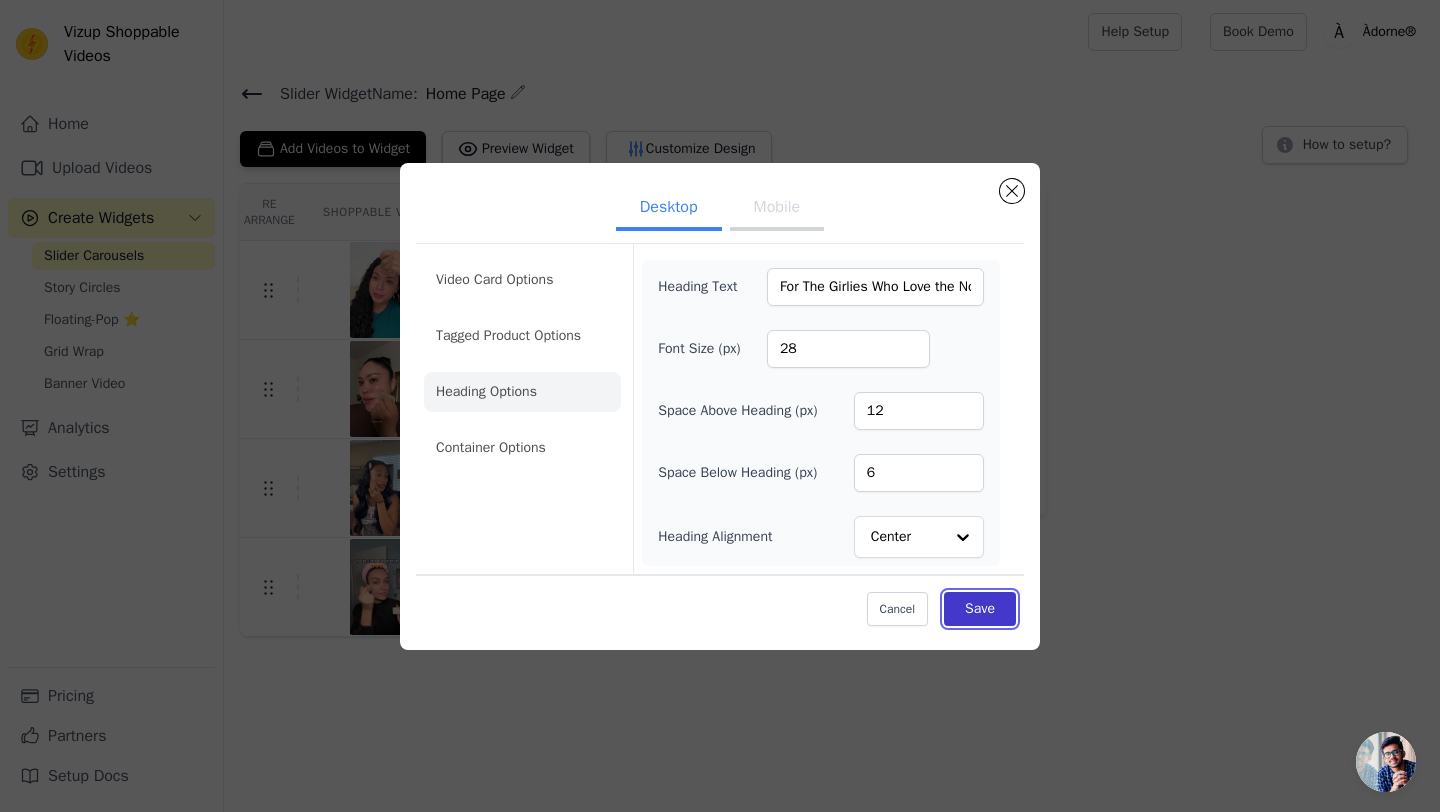 click on "Save" at bounding box center (980, 609) 